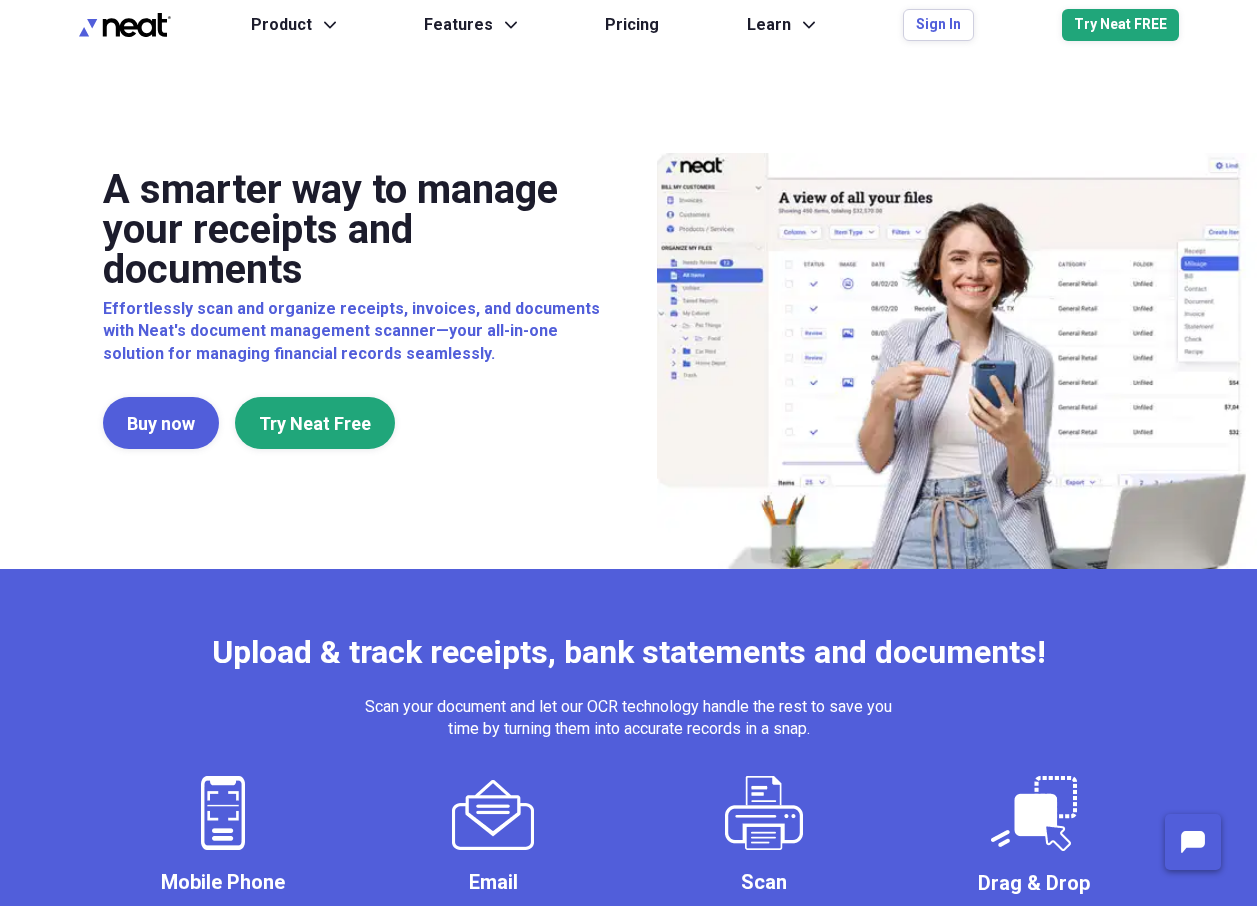 scroll, scrollTop: 0, scrollLeft: 0, axis: both 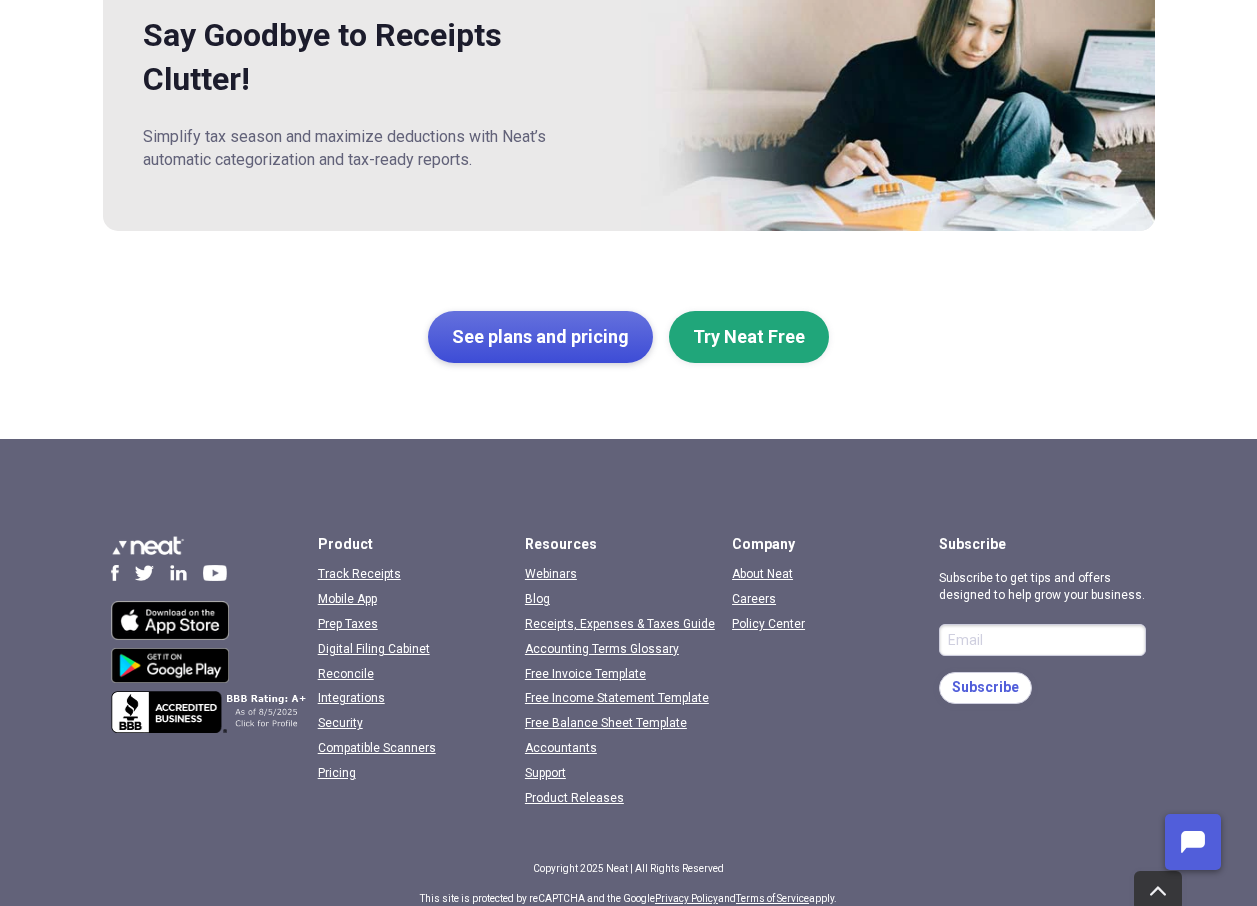 click on "See plans and pricing" at bounding box center [540, 337] 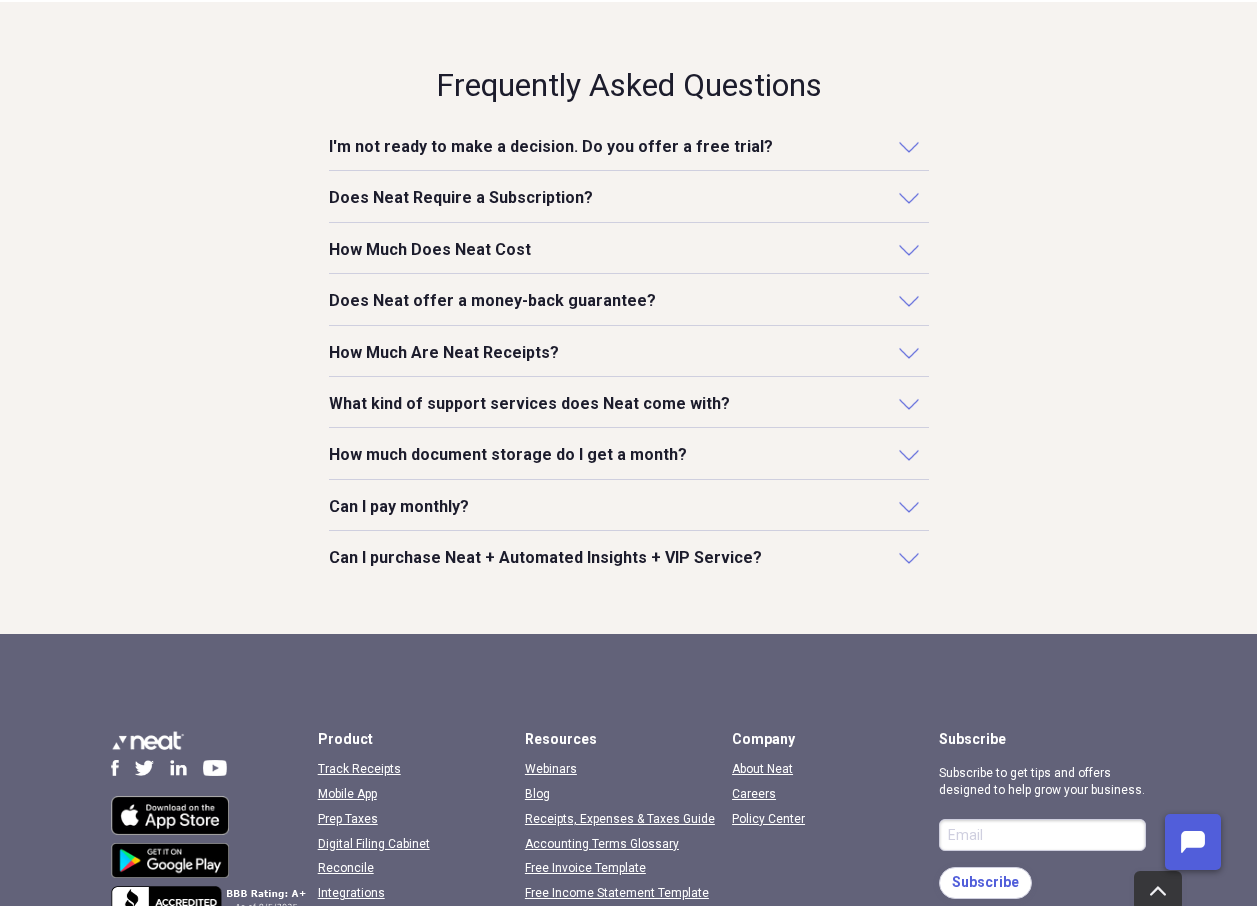 scroll, scrollTop: 1700, scrollLeft: 0, axis: vertical 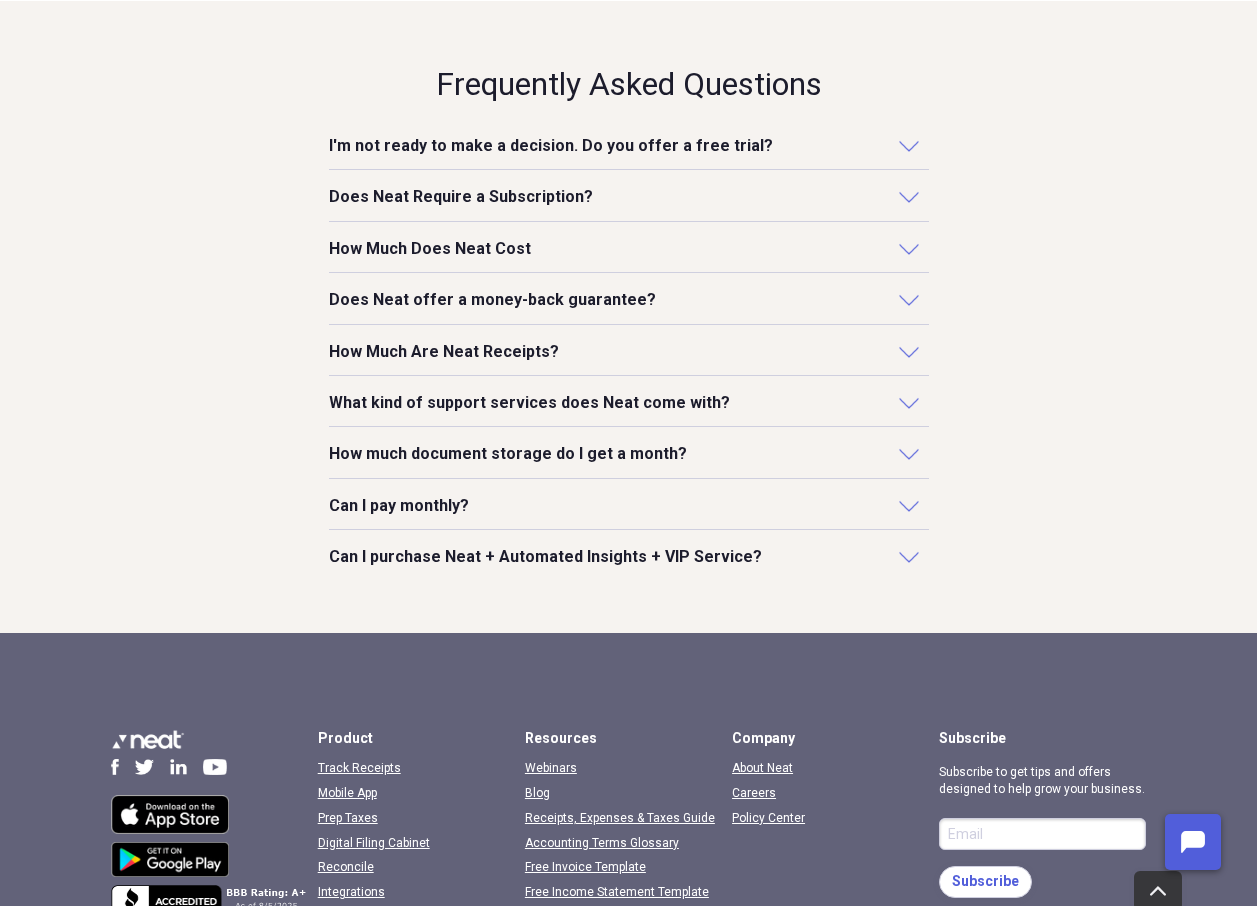 click on "I'm not ready to make a decision. Do you offer a free trial?" at bounding box center (551, 146) 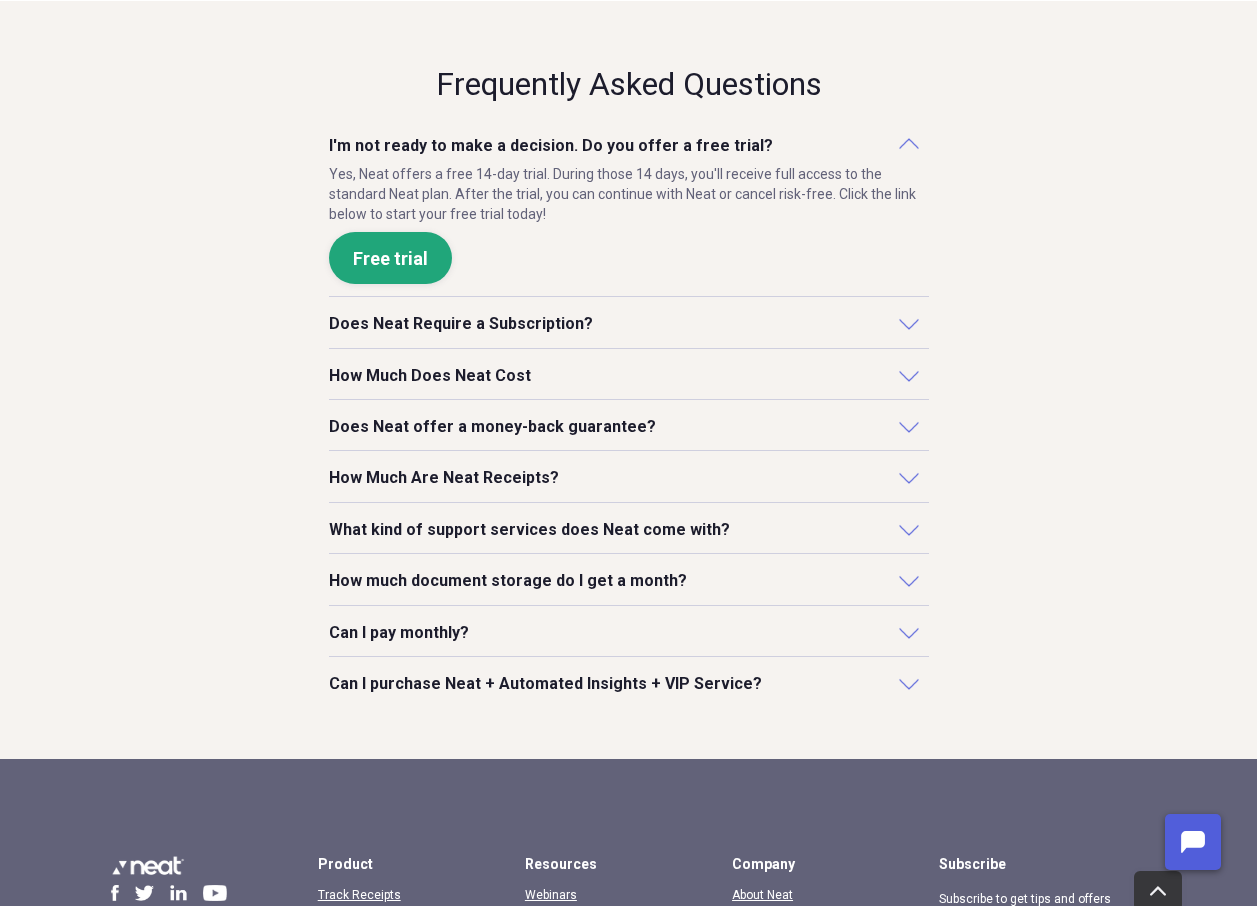 click on "How Much Does Neat Cost" at bounding box center [430, 376] 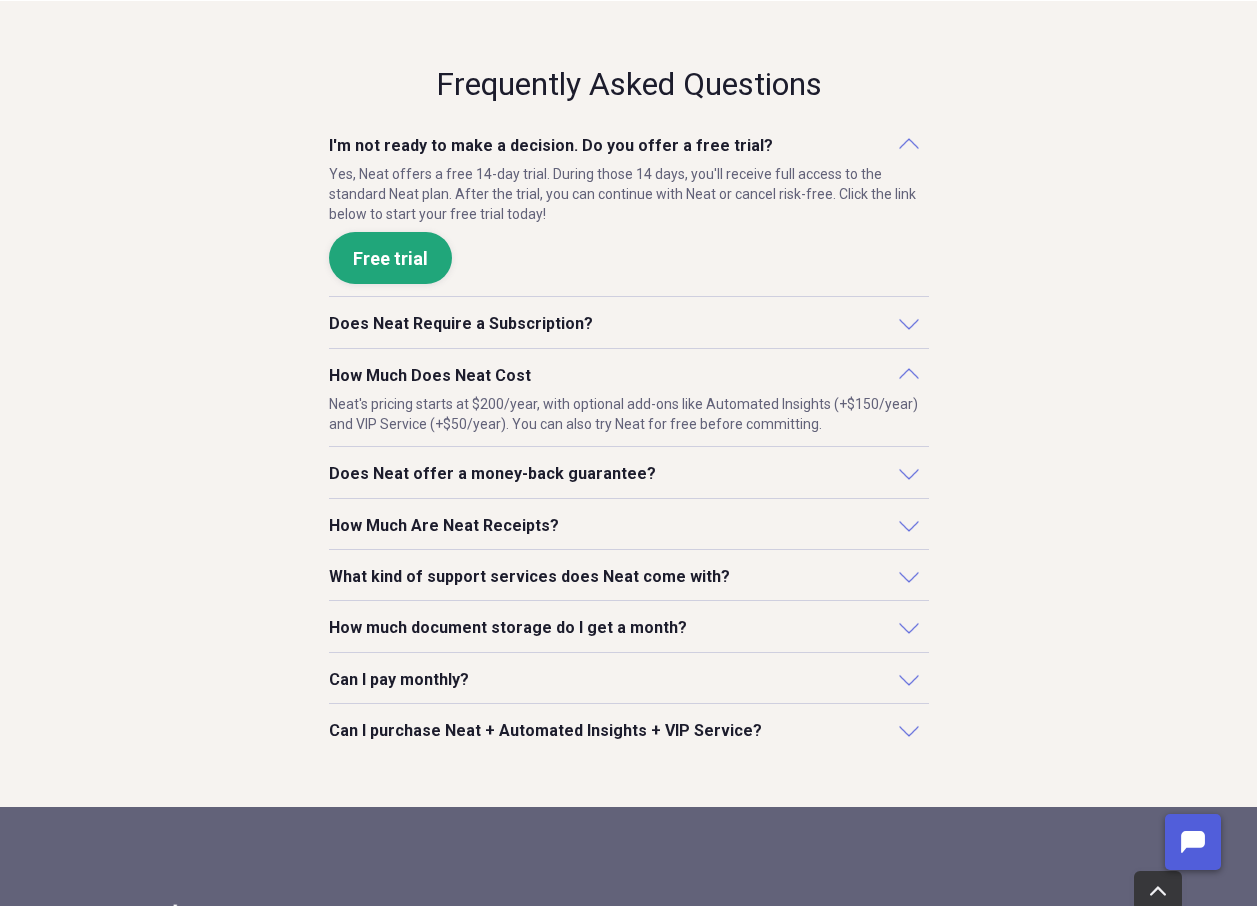 click on "Does Neat offer a money-back guarantee?" at bounding box center (492, 474) 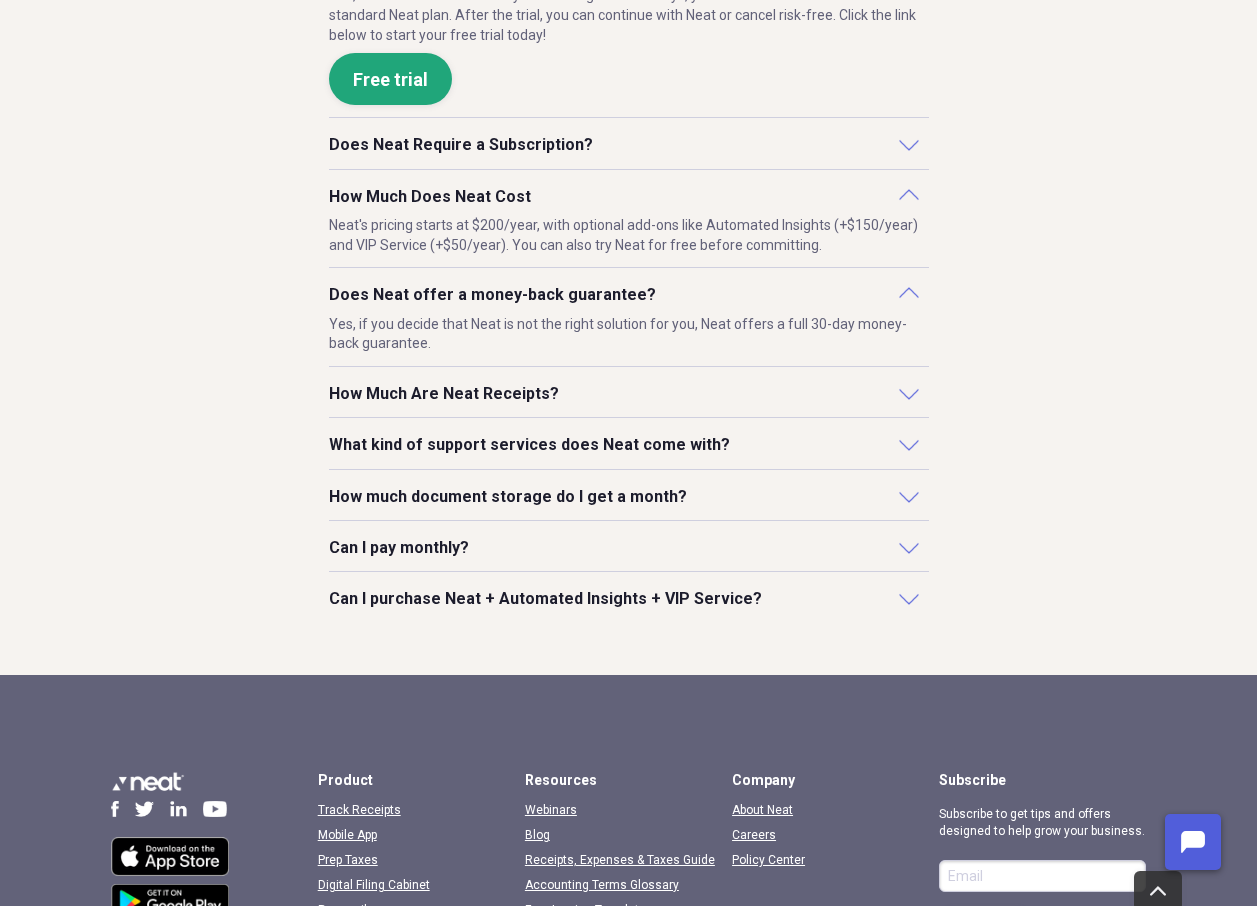 scroll, scrollTop: 1900, scrollLeft: 0, axis: vertical 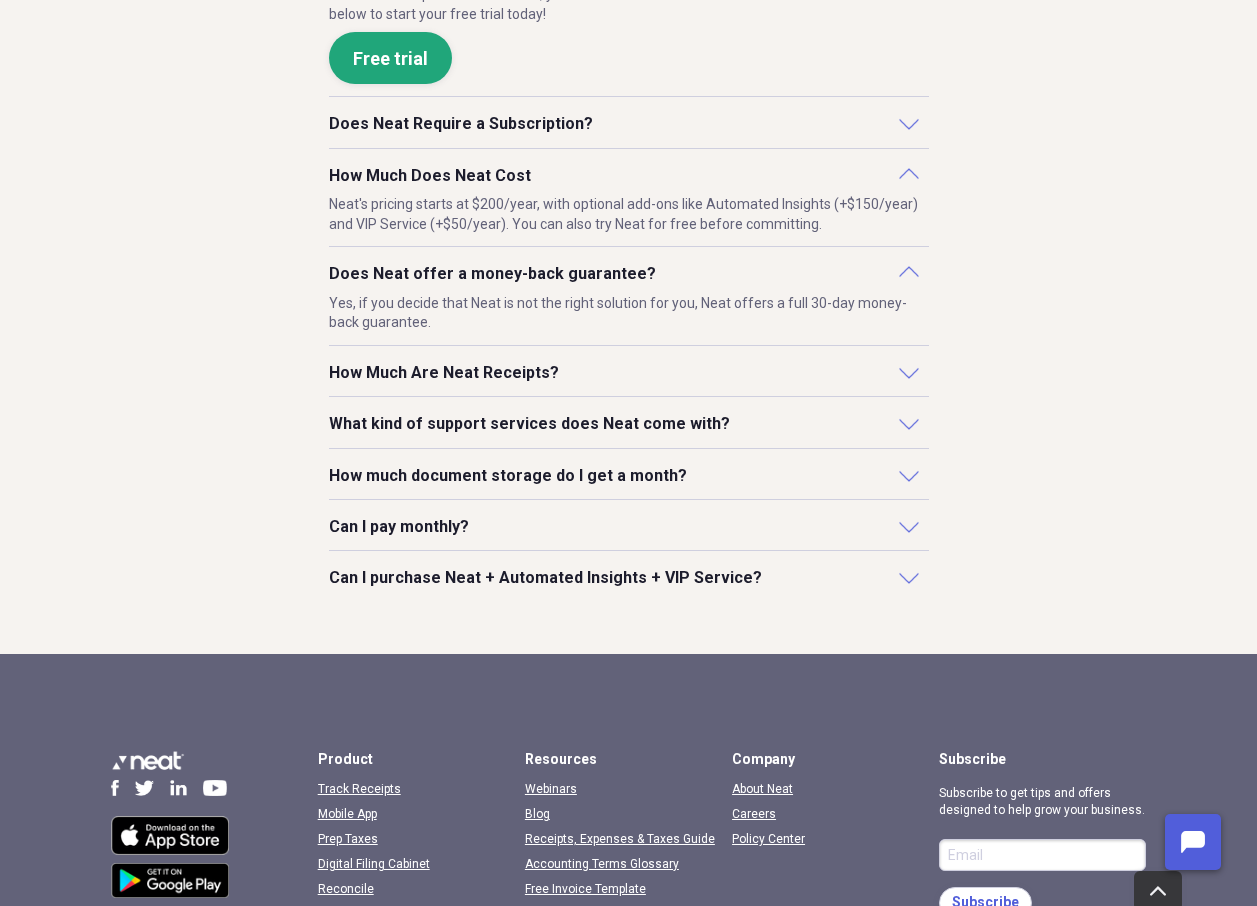 click on "How Much Are Neat Receipts?" at bounding box center [444, 373] 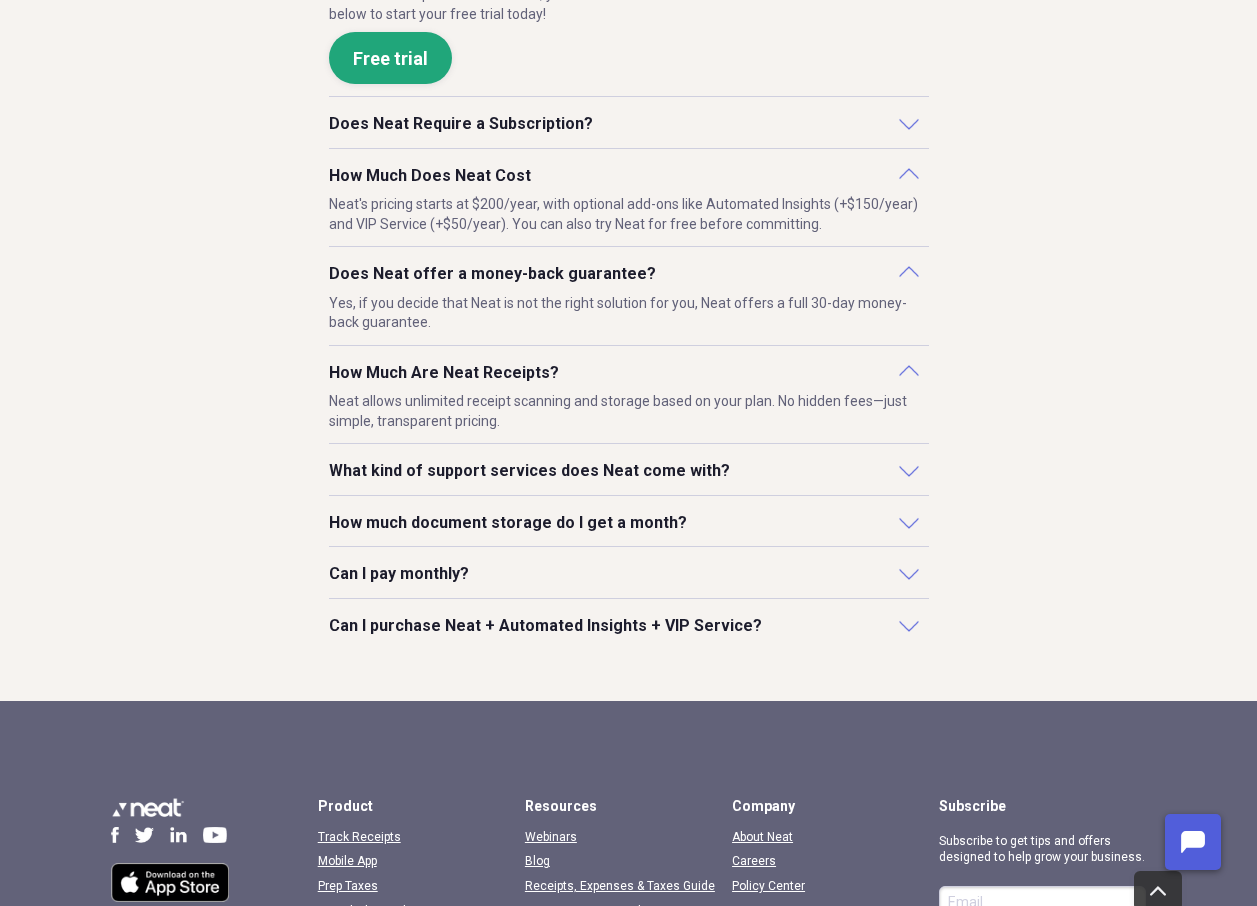 click on "What kind of support services does Neat come with?" at bounding box center (529, 471) 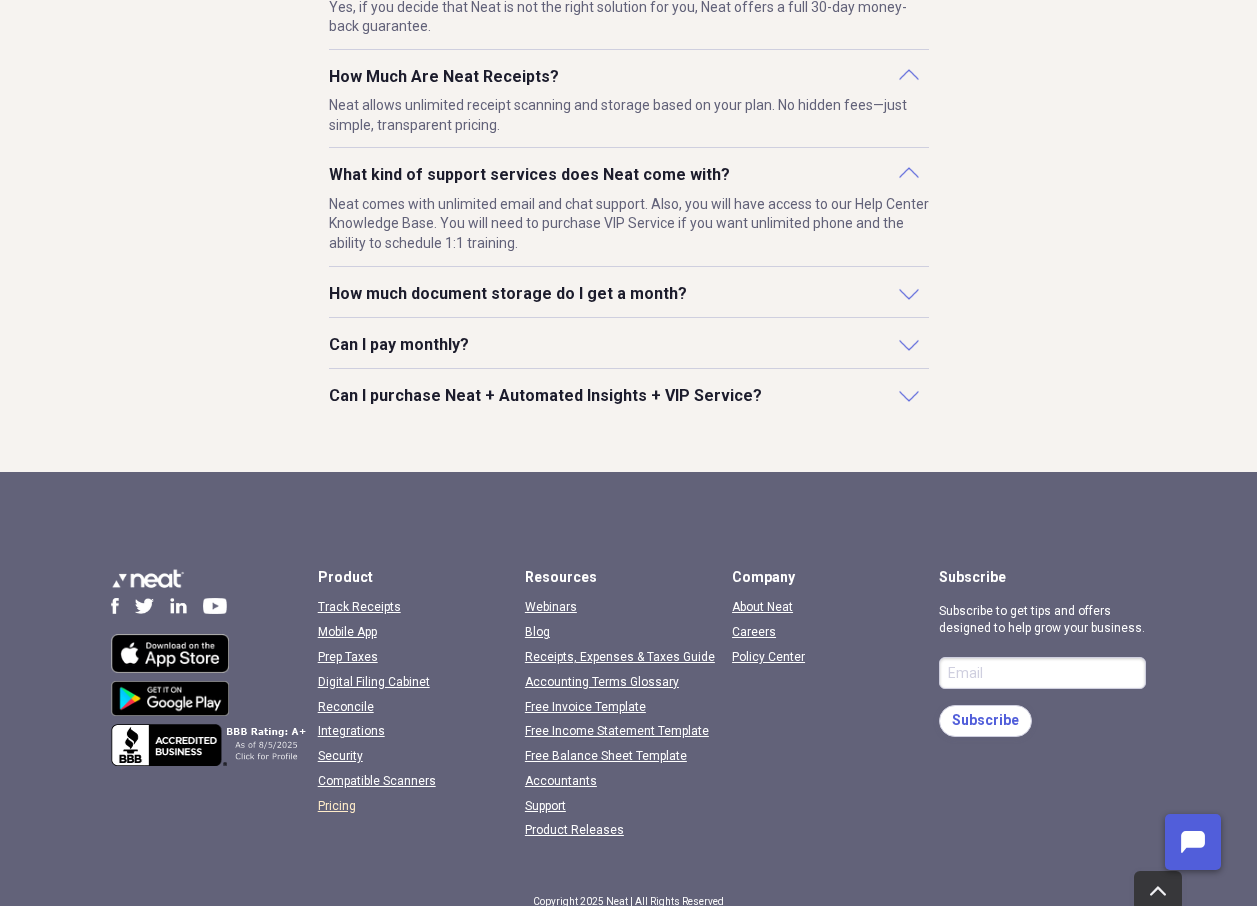scroll, scrollTop: 2200, scrollLeft: 0, axis: vertical 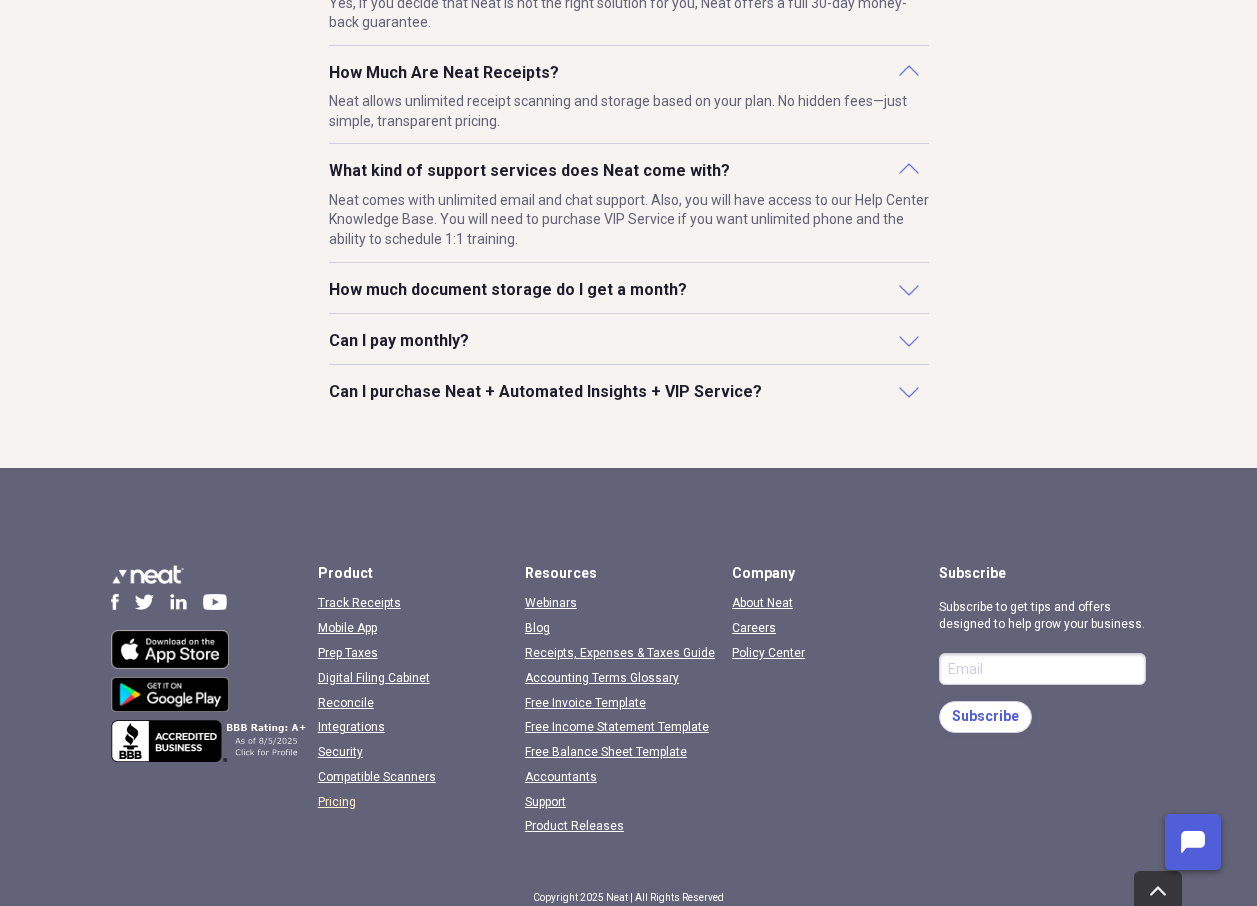 click on "How much document storage do I get a month?" at bounding box center [508, 290] 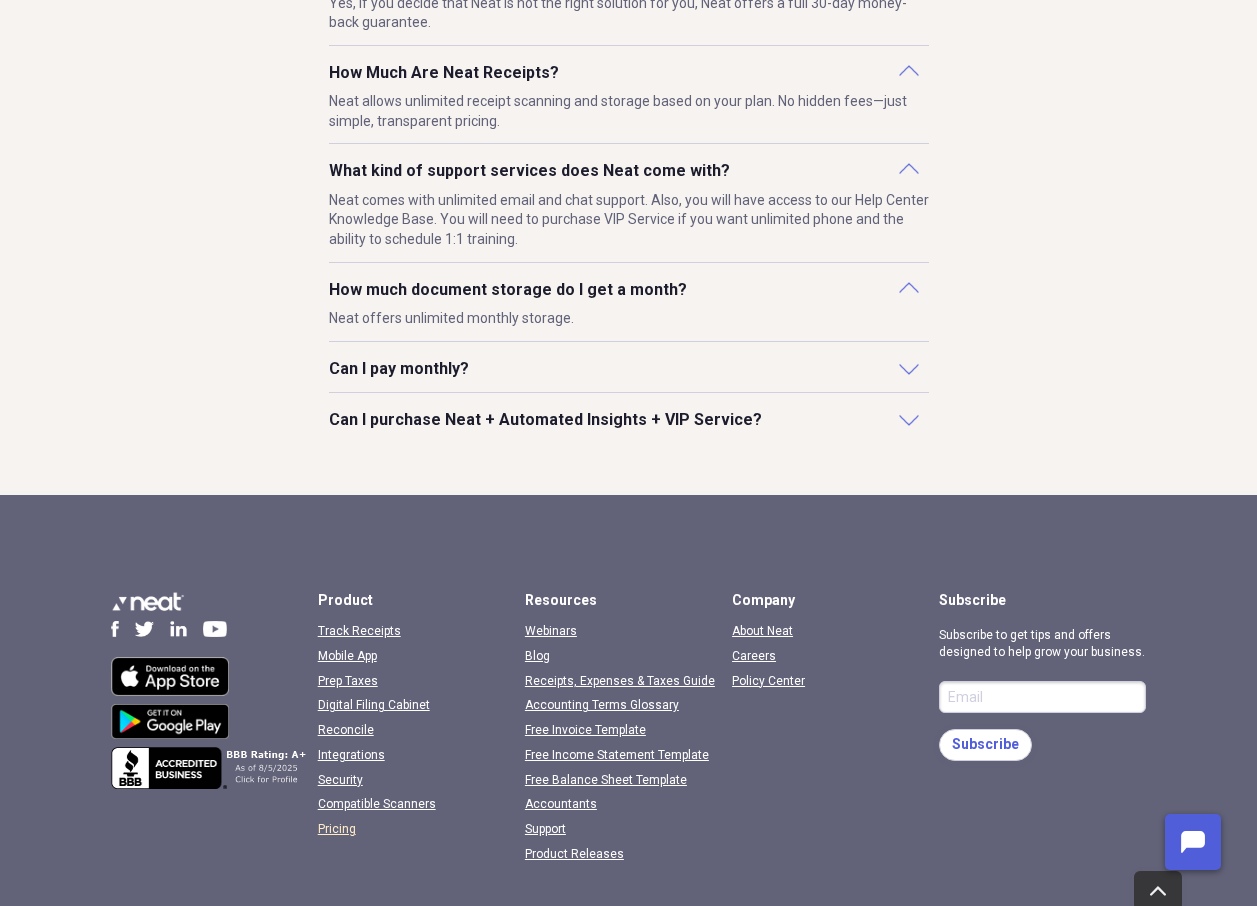 click on "Can I pay monthly?" at bounding box center [399, 369] 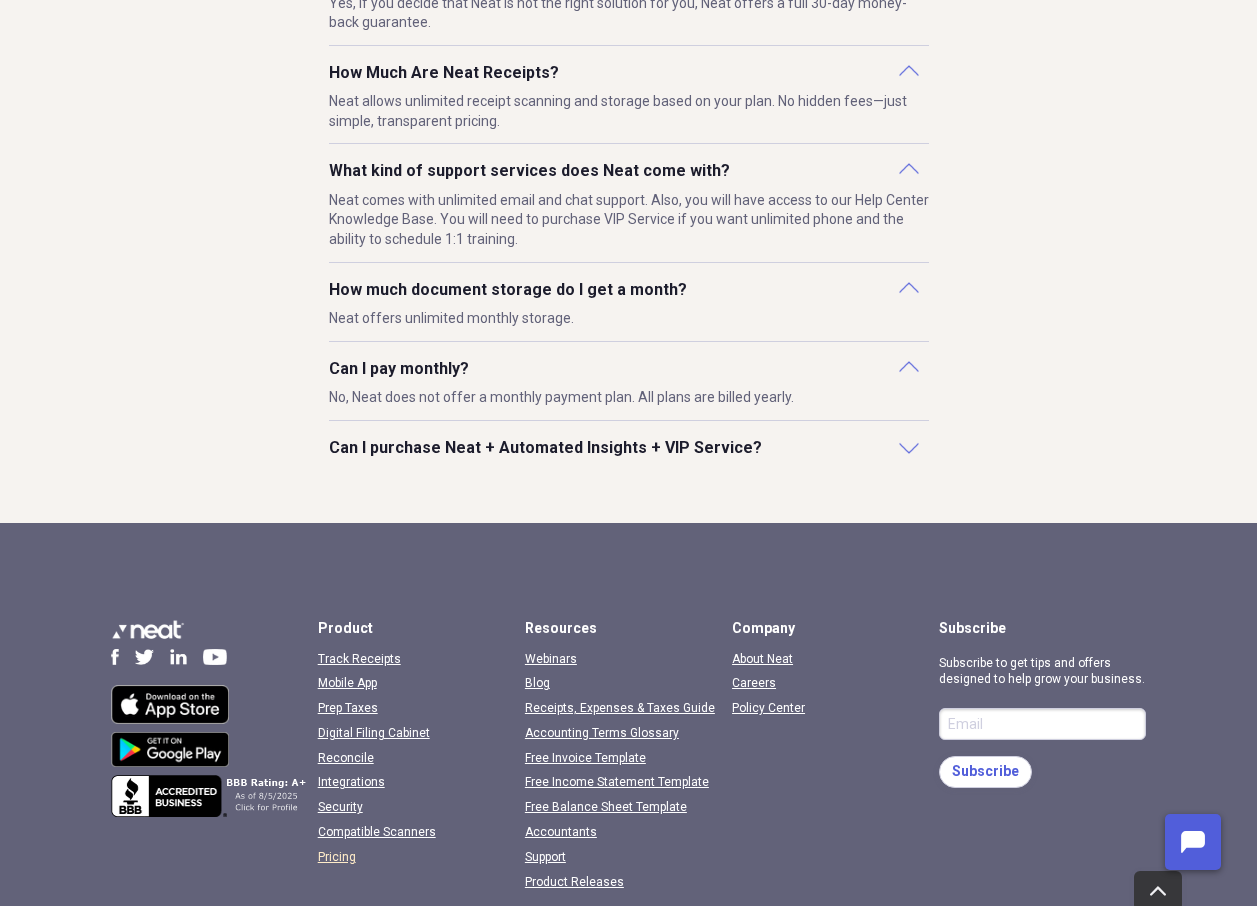 click on "Can I purchase Neat + Automated Insights + VIP Service?" at bounding box center [545, 448] 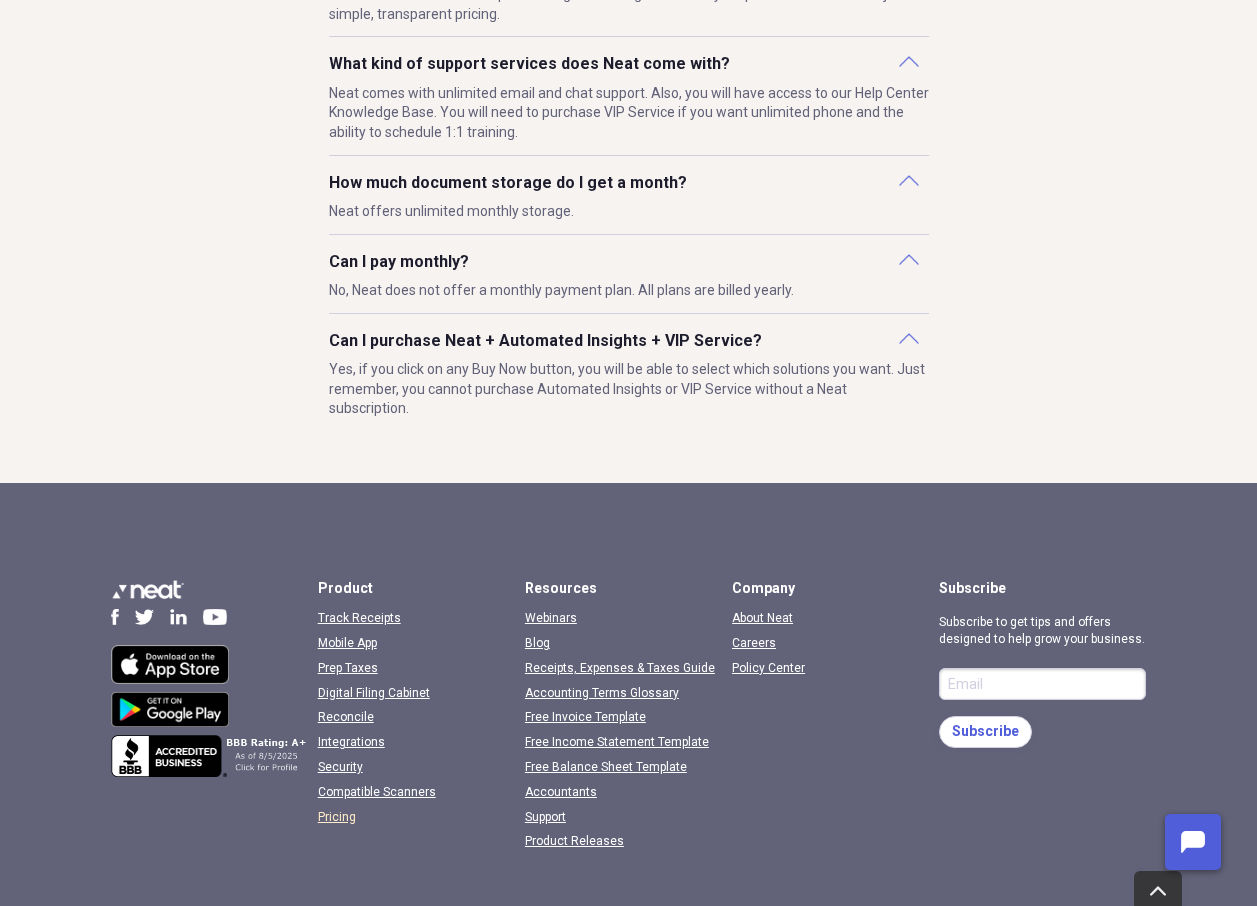 scroll, scrollTop: 2332, scrollLeft: 0, axis: vertical 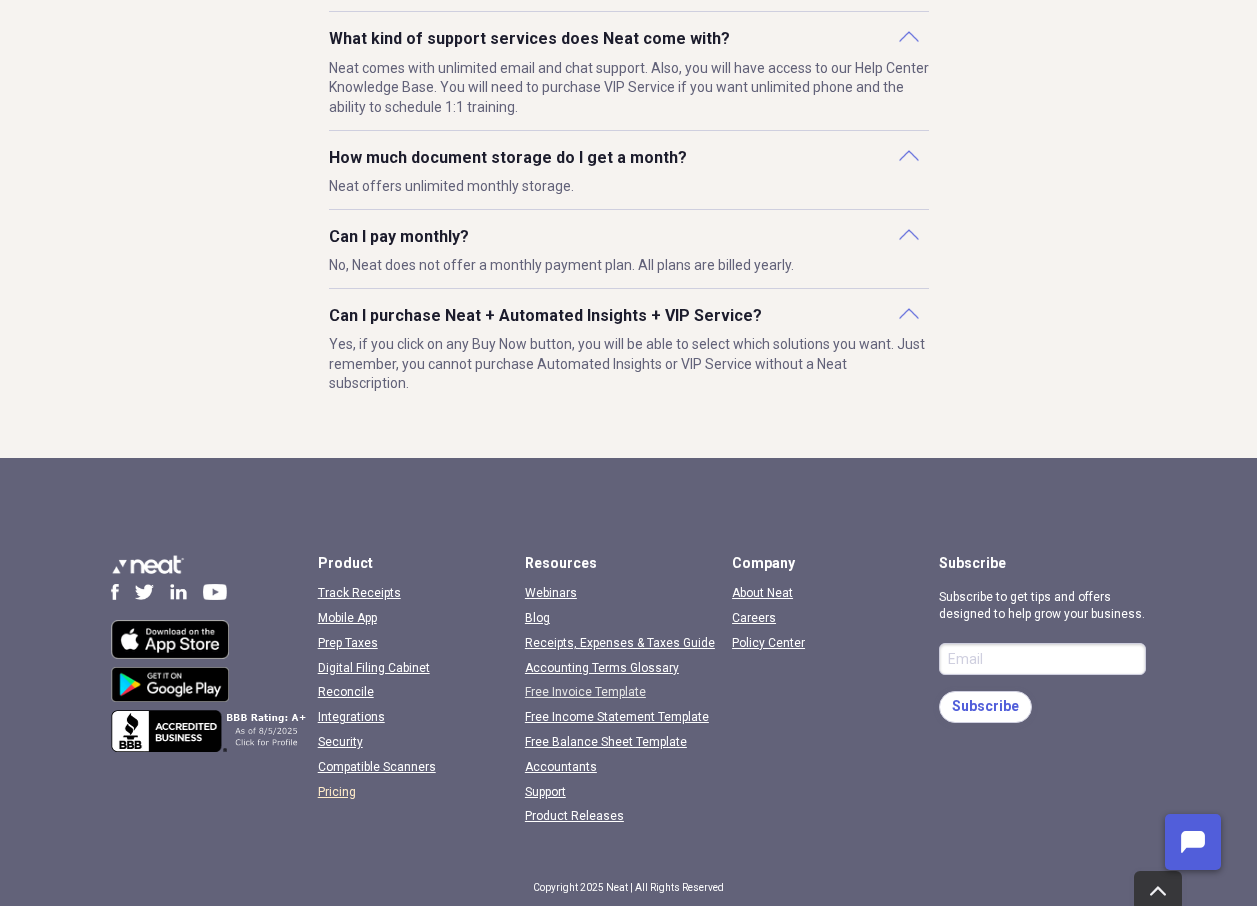 click on "Free Invoice Template" at bounding box center [585, 692] 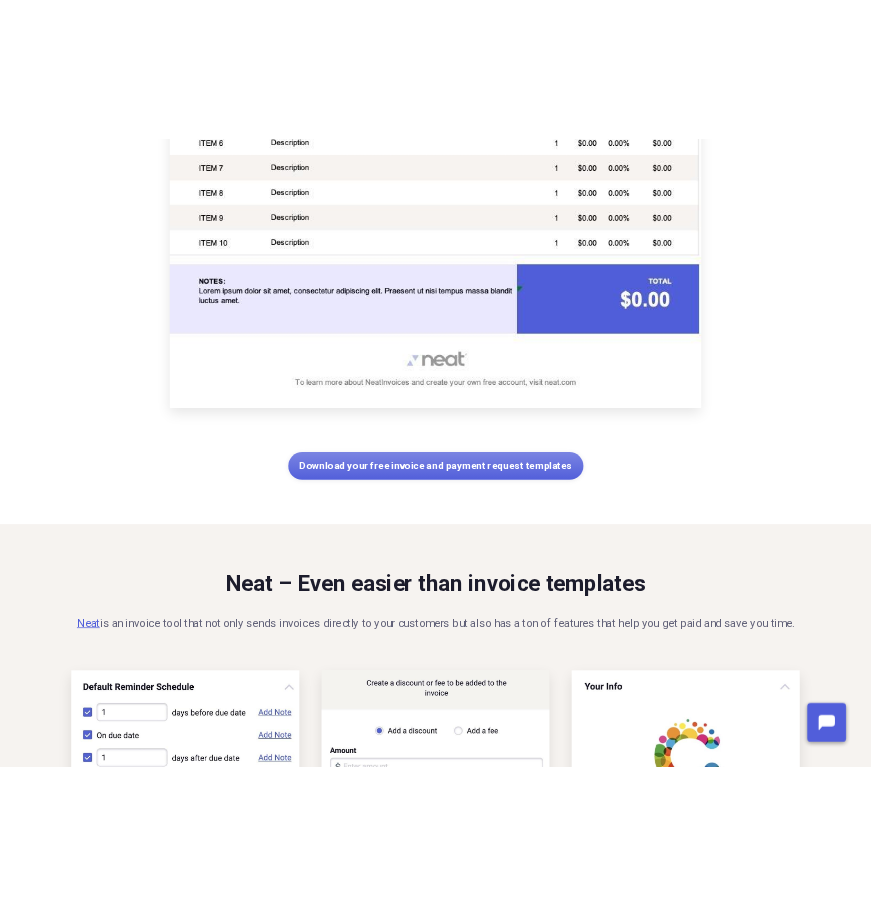 scroll, scrollTop: 0, scrollLeft: 0, axis: both 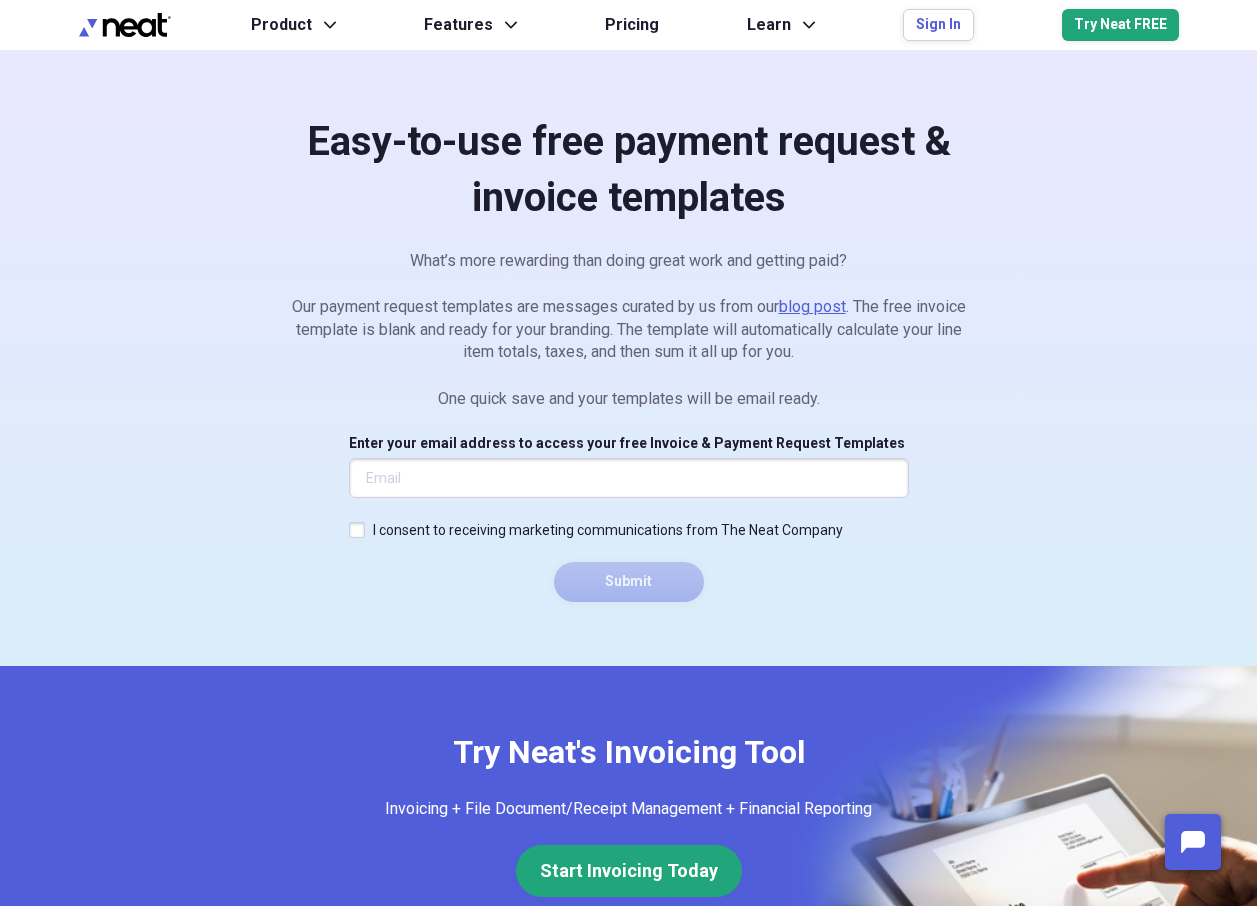 click on "I consent to receiving marketing communications from The Neat Company" at bounding box center (629, 530) 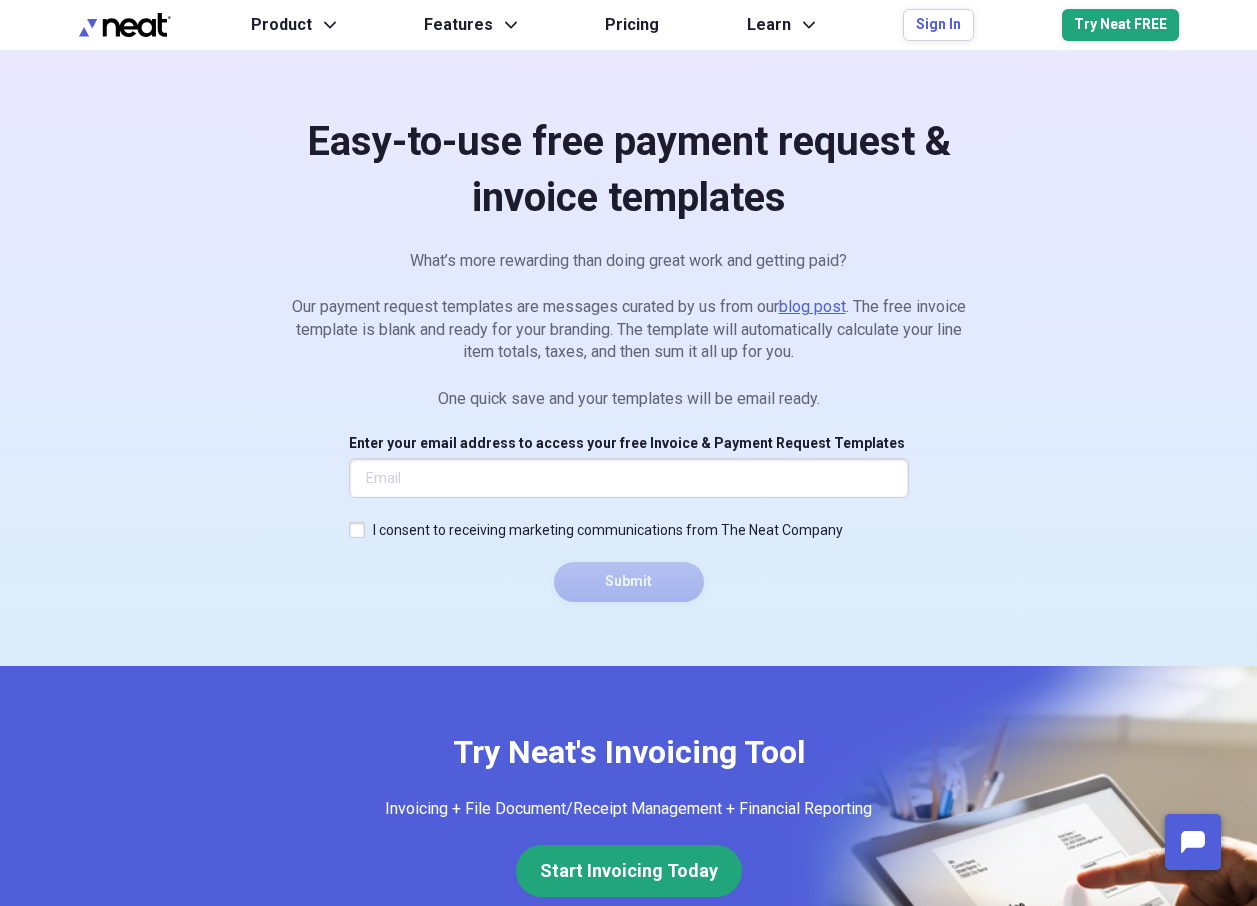 click on "Enter your email address to access your free Invoice & Payment Request Templates" at bounding box center [629, 478] 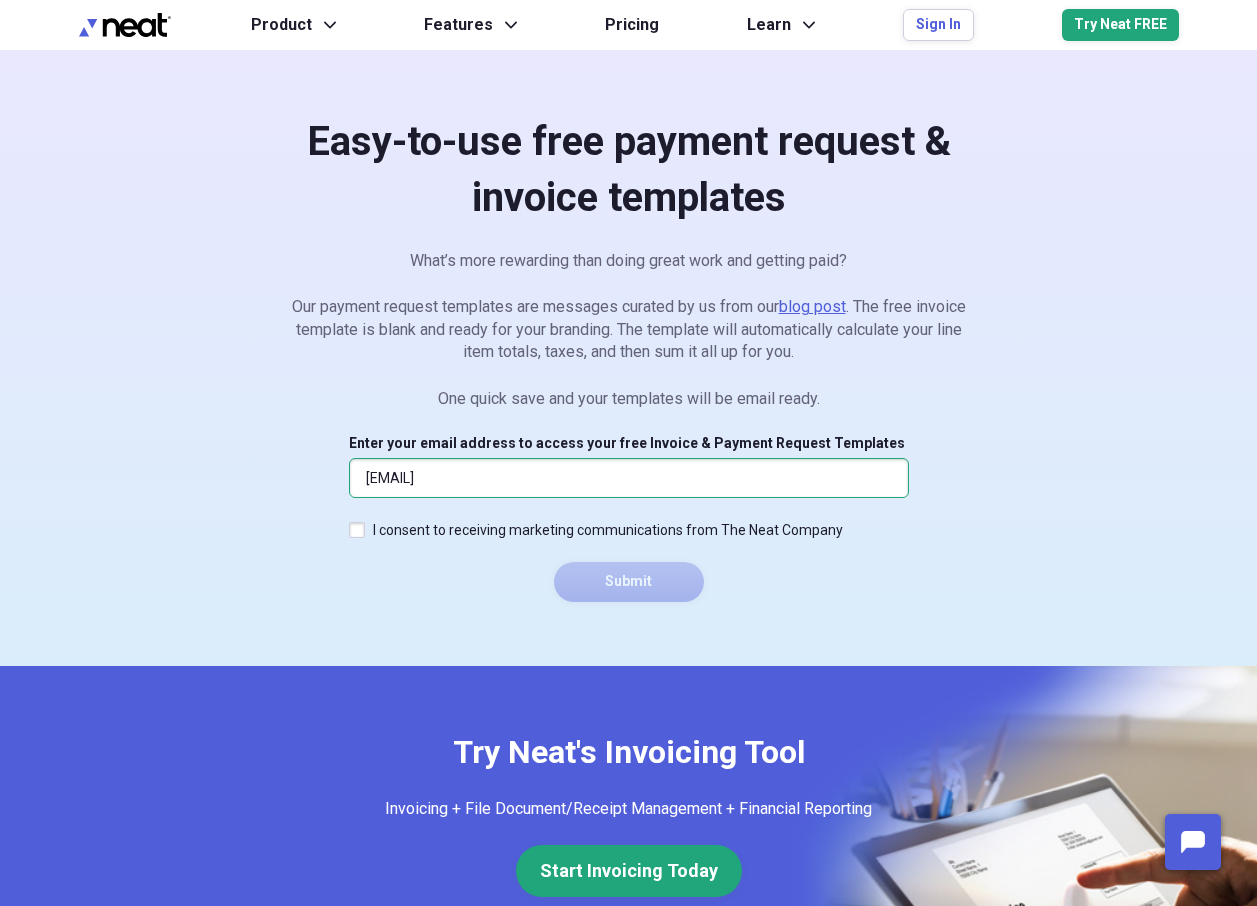 click on "I consent to receiving marketing communications from The Neat Company" at bounding box center [596, 530] 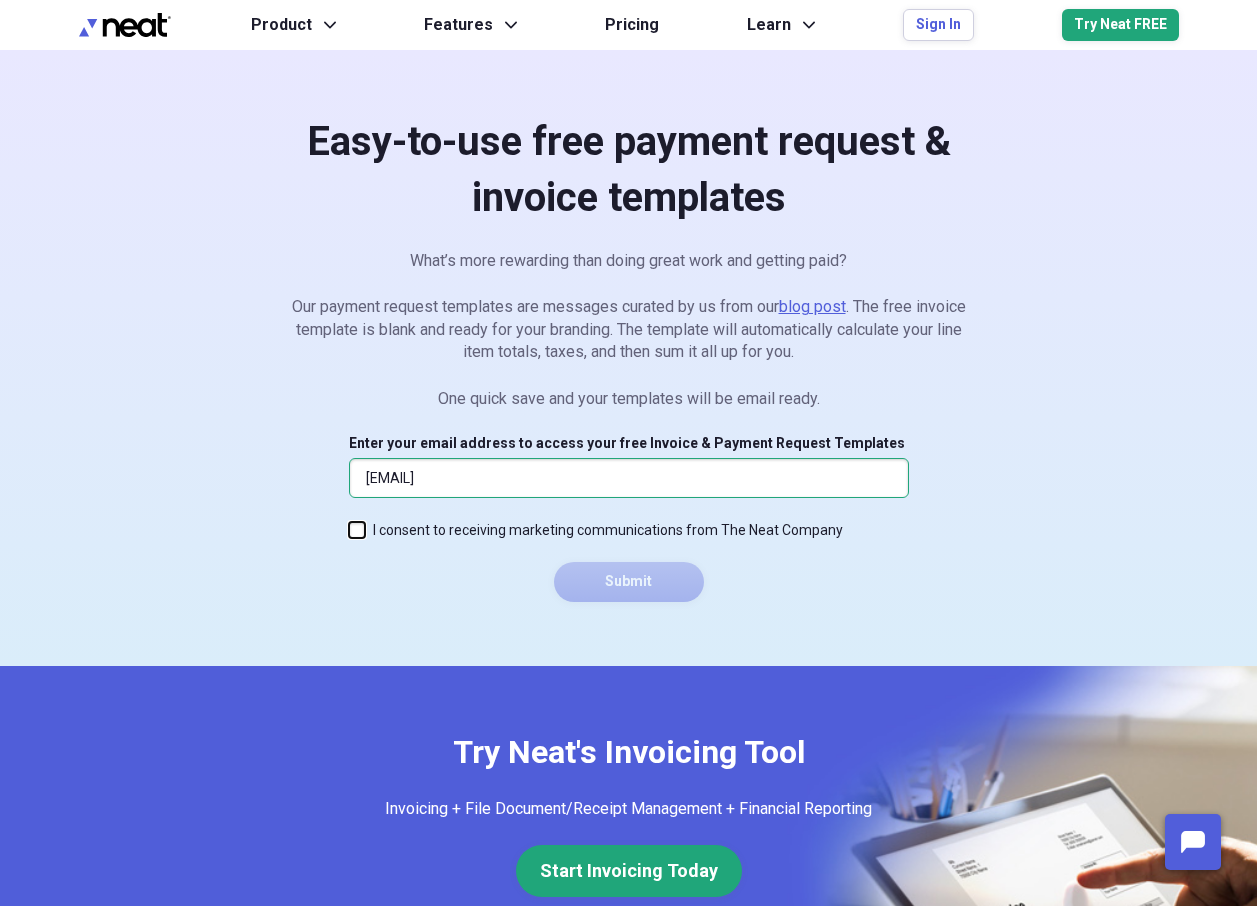click on "I consent to receiving marketing communications from The Neat Company" at bounding box center (349, 529) 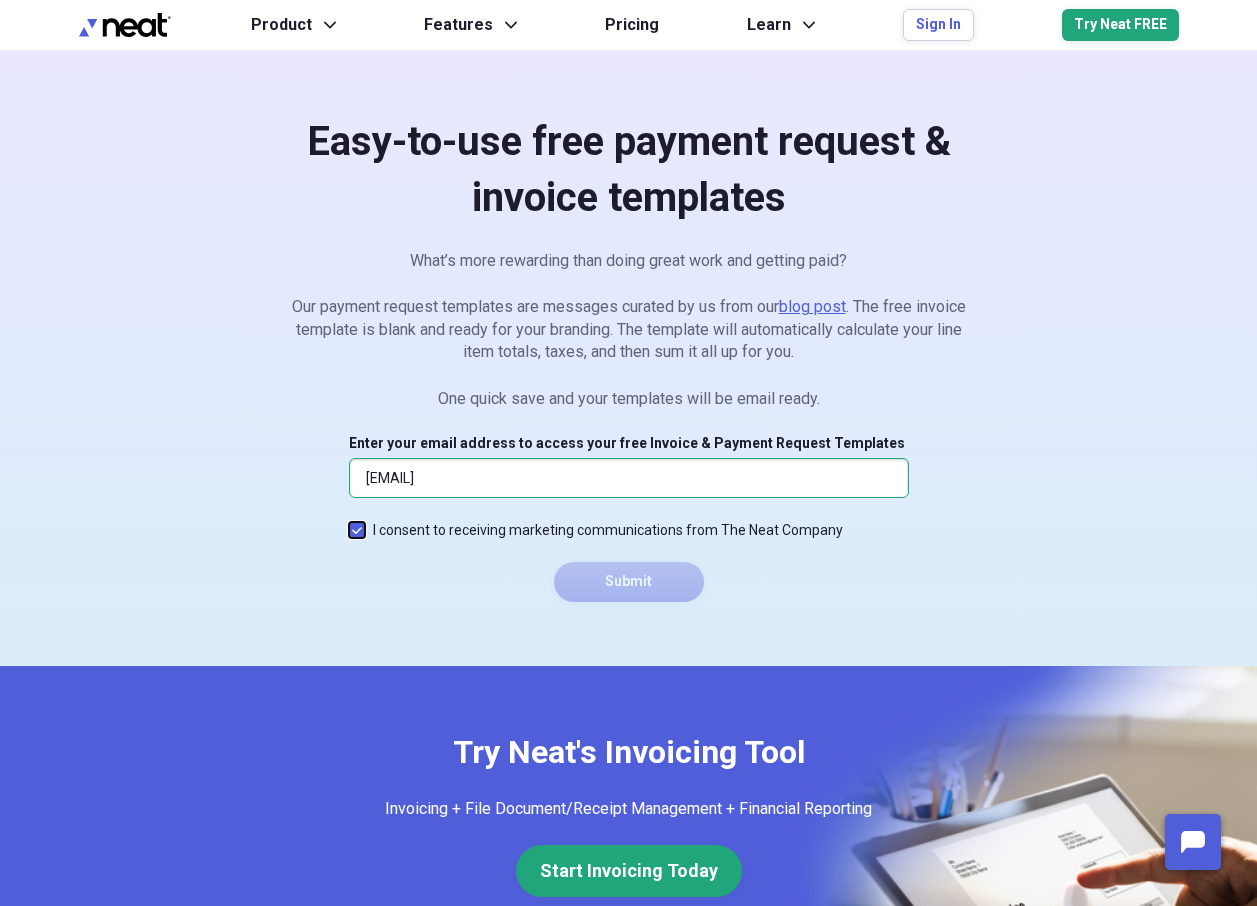 checkbox on "true" 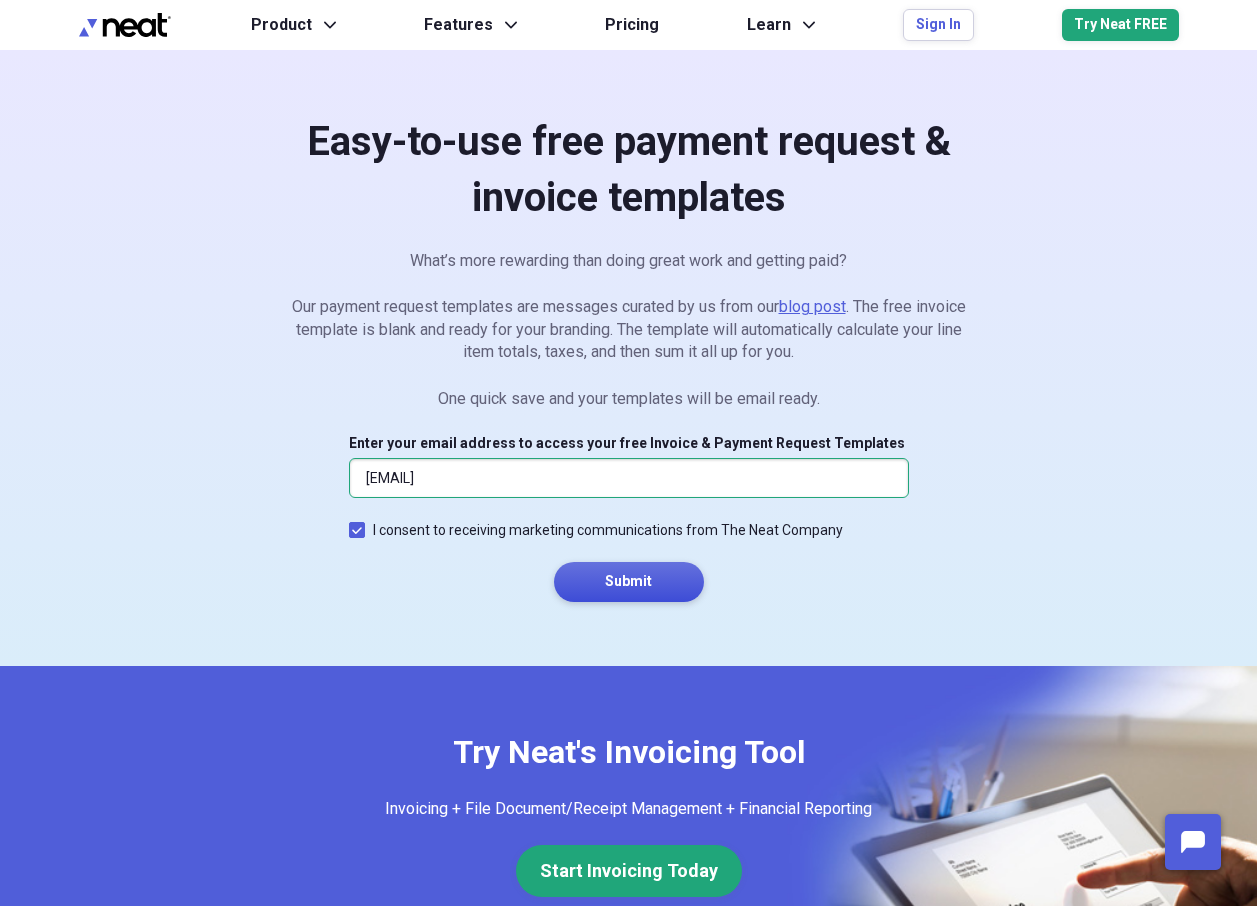 click on "Submit" at bounding box center [628, 582] 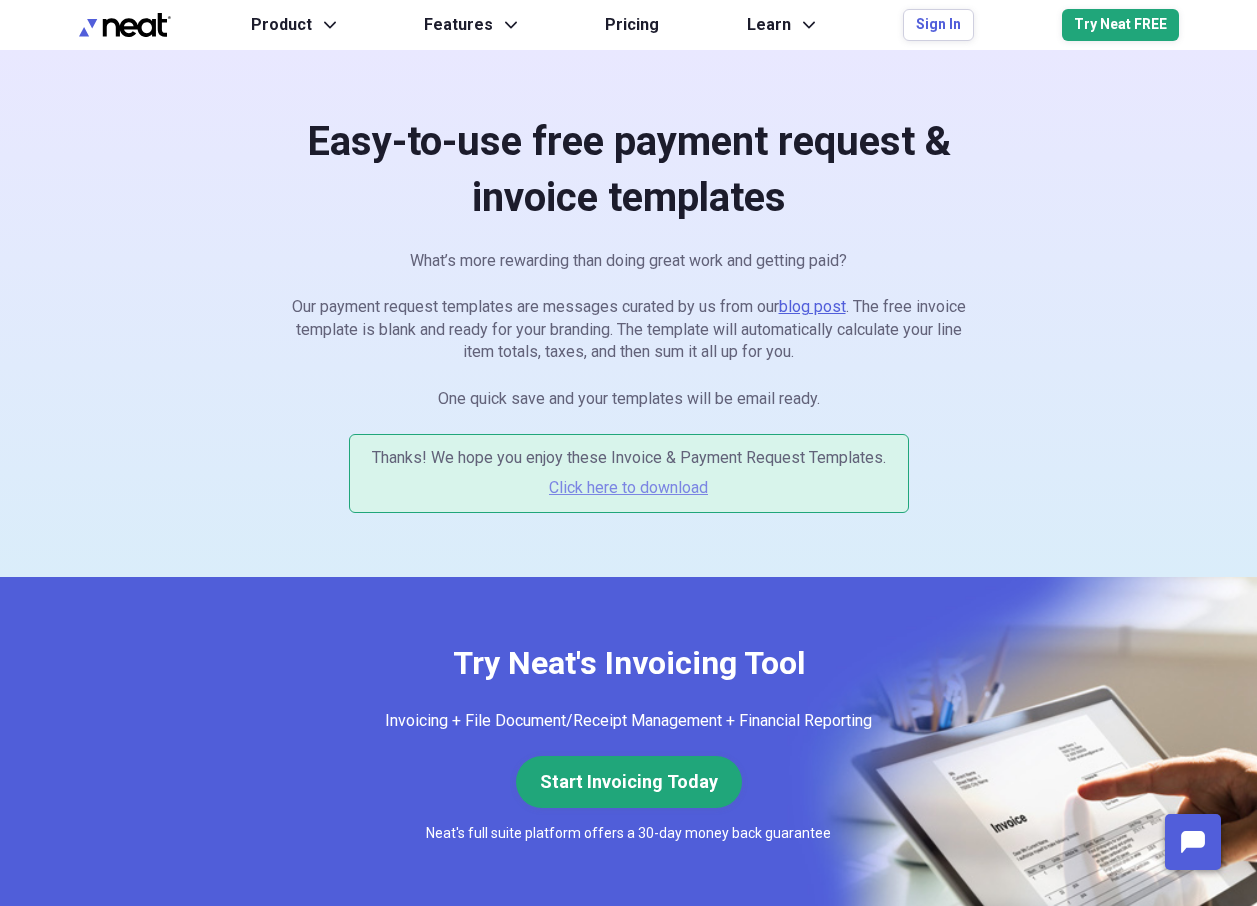 click on "Click here to download" at bounding box center (628, 487) 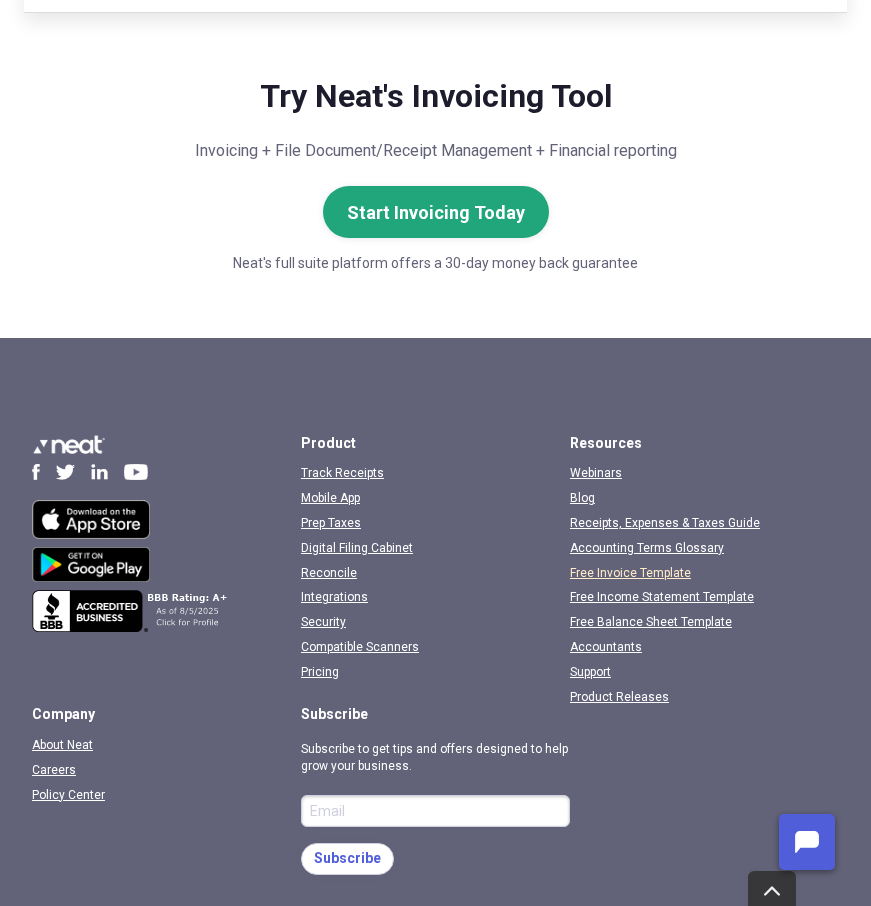 scroll, scrollTop: 4100, scrollLeft: 0, axis: vertical 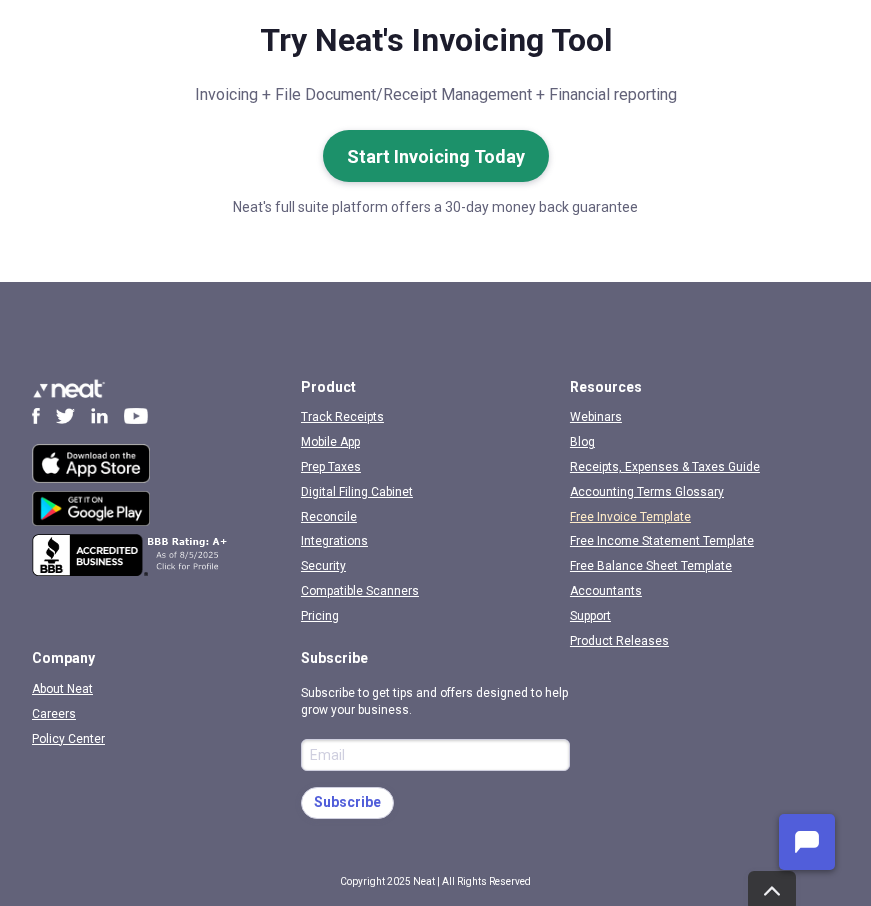 click on "Start Invoicing Today" at bounding box center (436, 156) 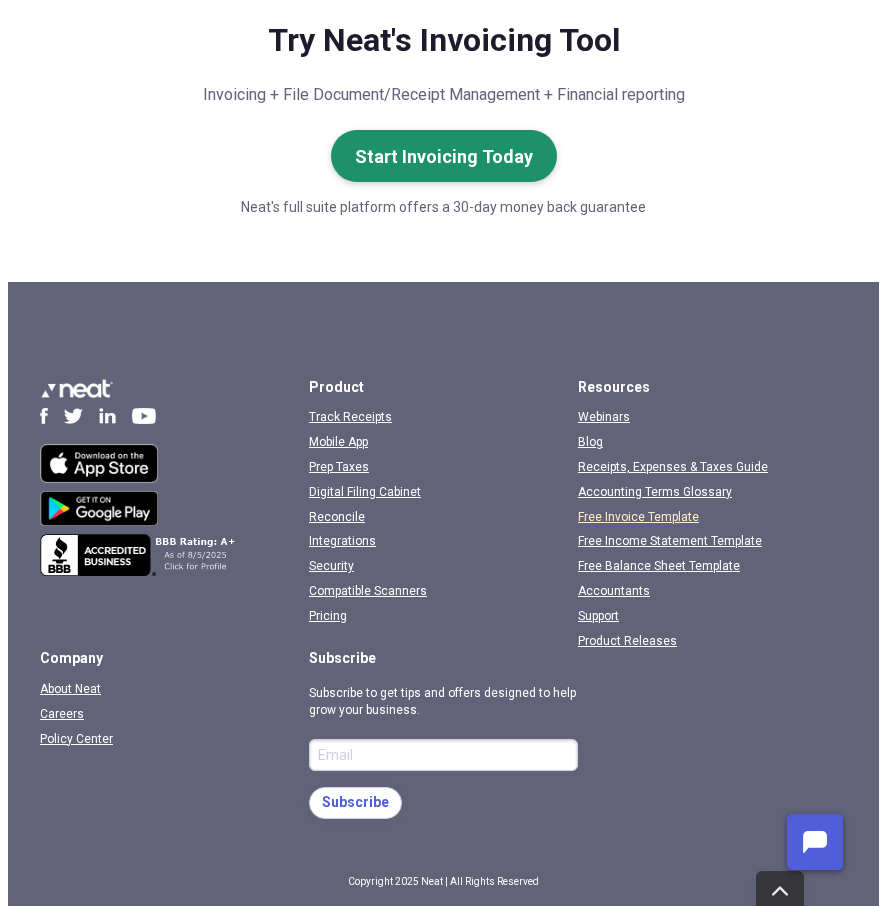 scroll, scrollTop: 0, scrollLeft: 0, axis: both 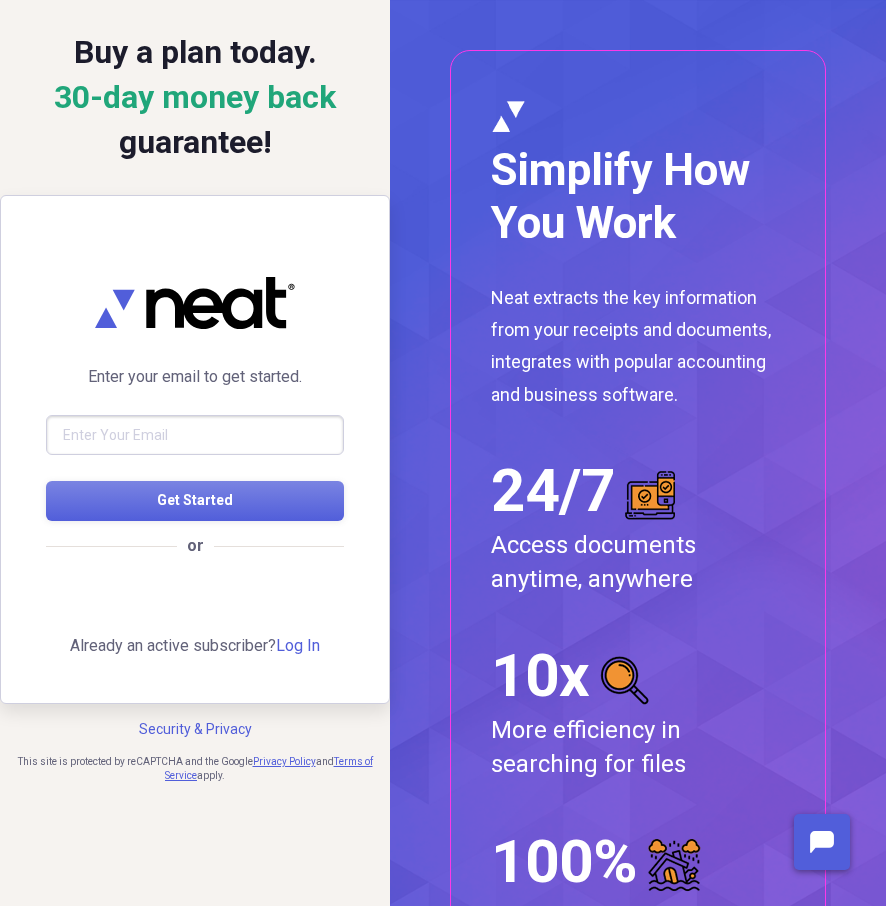 click at bounding box center [195, 435] 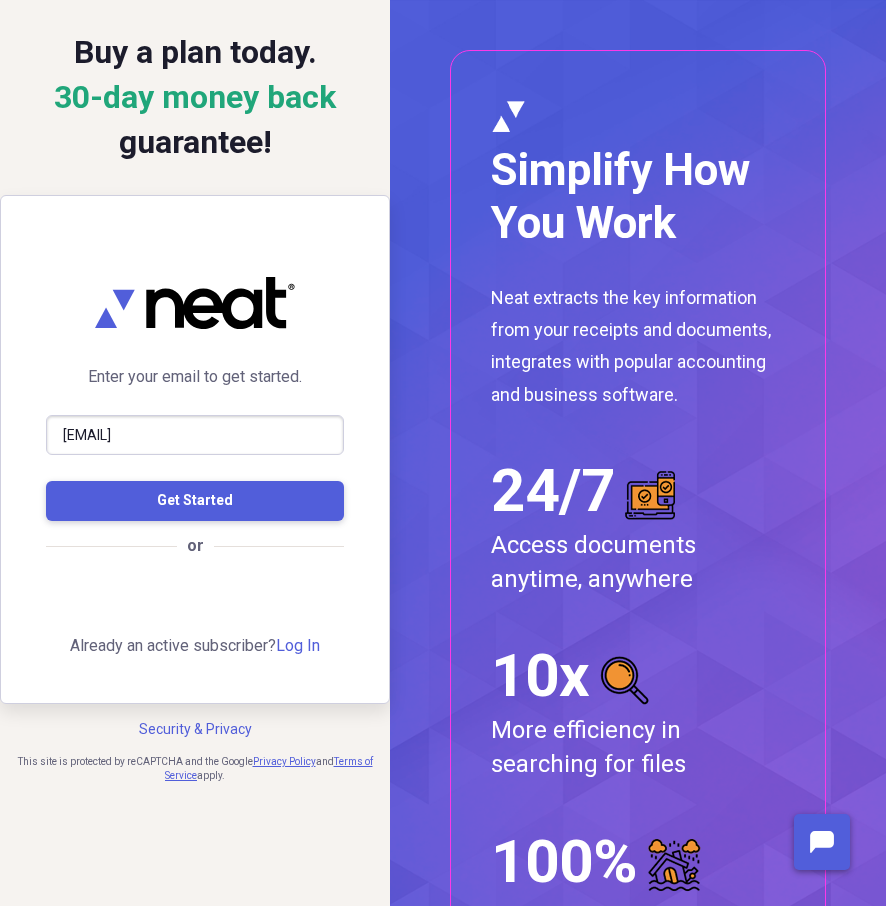 click on "Get Started" at bounding box center [195, 501] 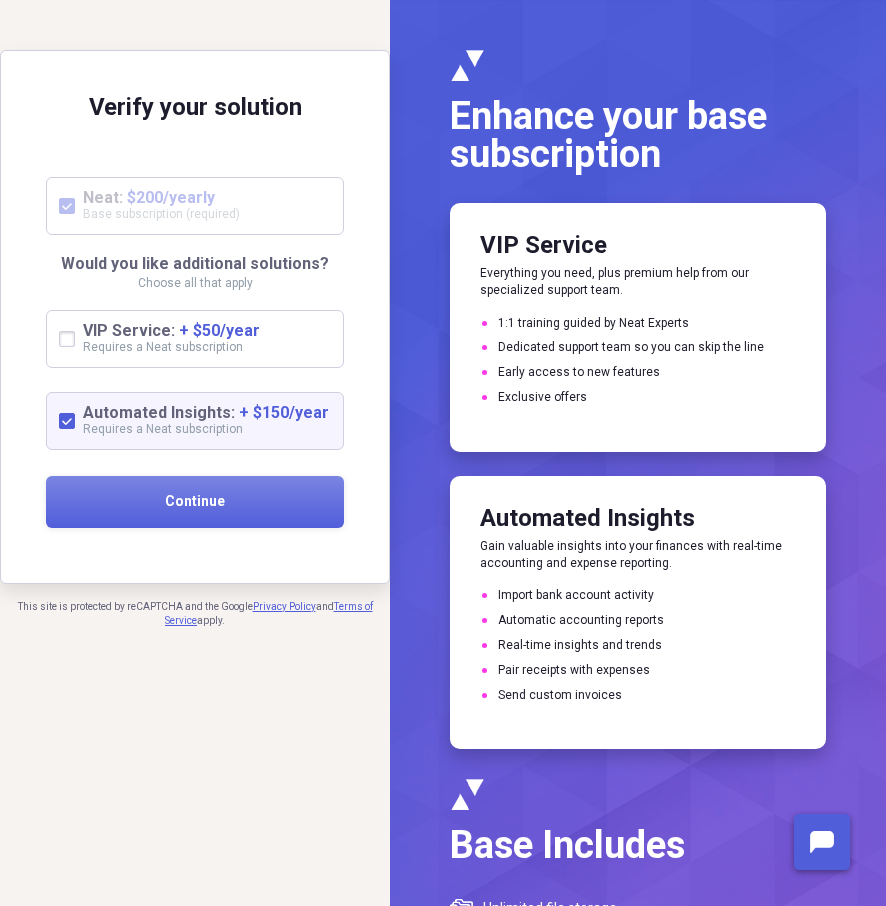 click on "Automated Insights:     + $150/year Requires a Neat subscription" at bounding box center (194, 421) 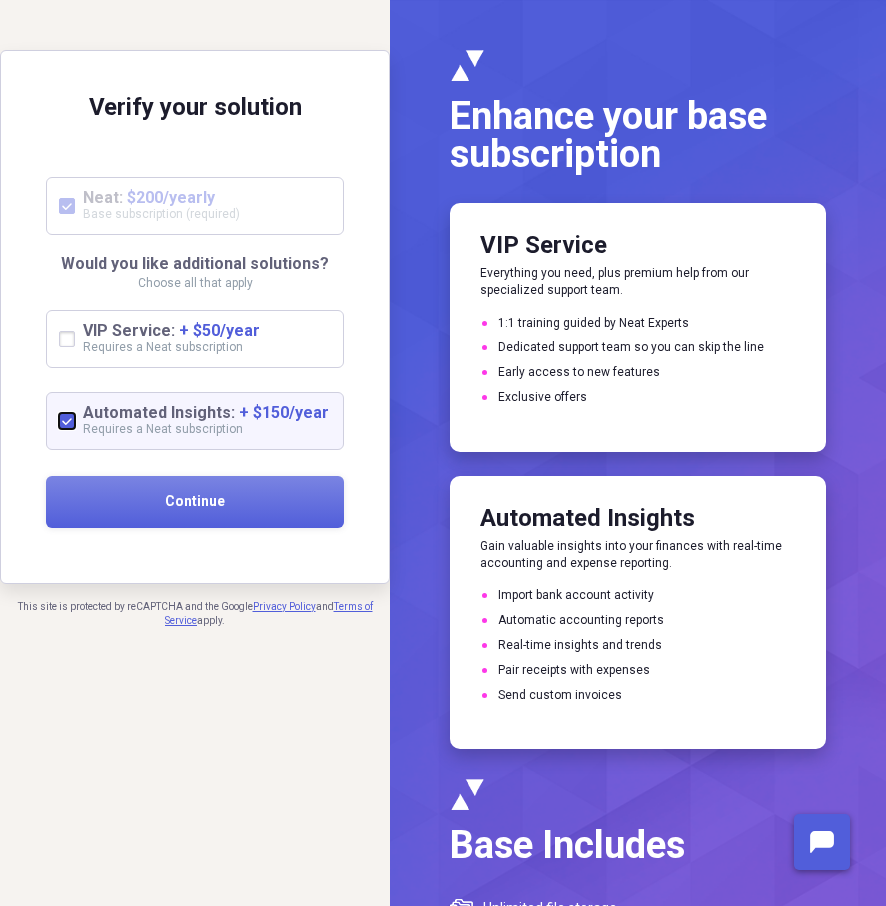 click on "Automated Insights:     + $150/year Requires a Neat subscription" at bounding box center (59, 420) 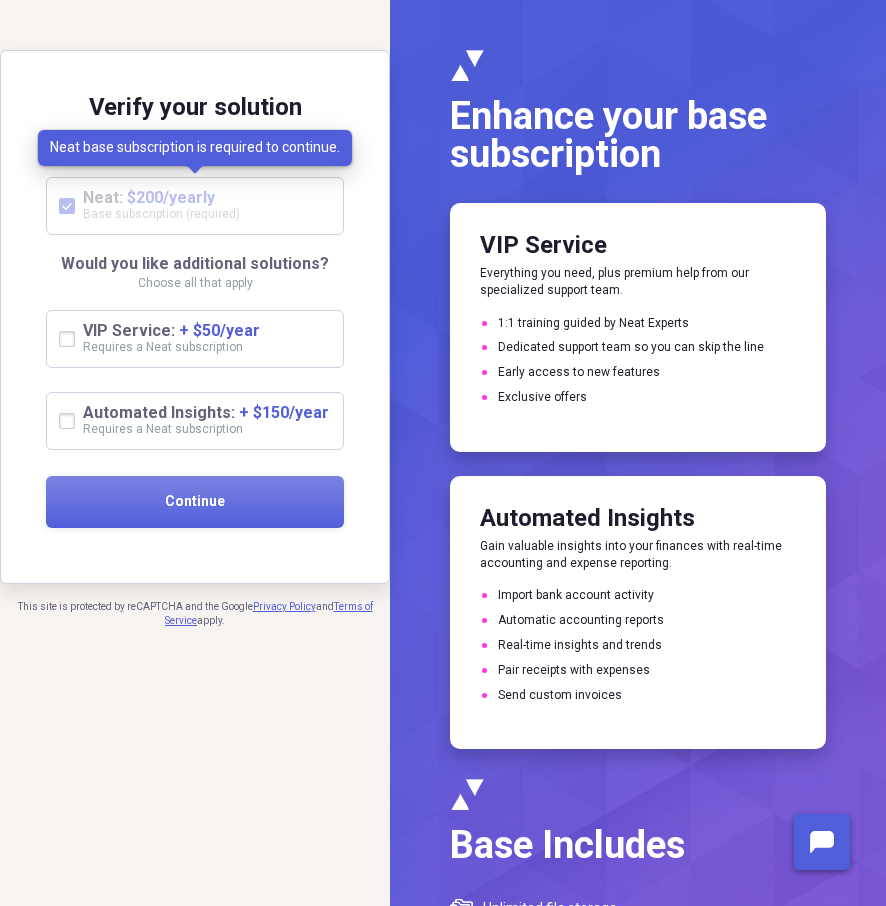 click on "Neat:     $200/yearly Base subscription (required)" at bounding box center [149, 206] 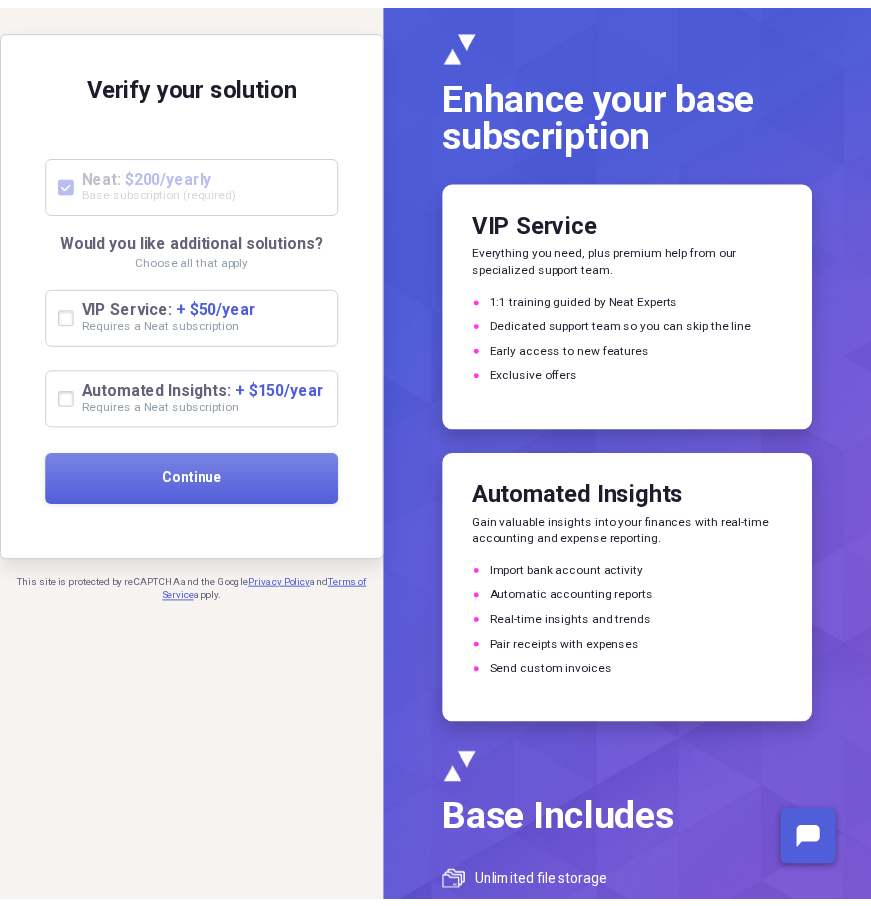 scroll, scrollTop: 0, scrollLeft: 0, axis: both 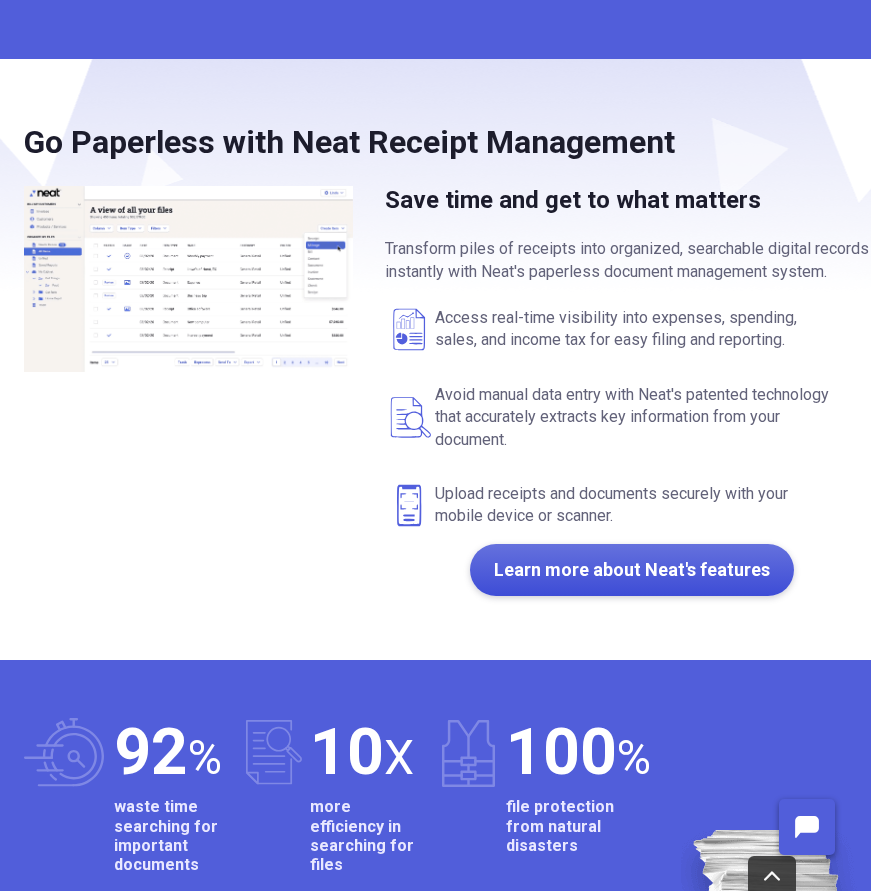 click on "Learn more about Neat's features" at bounding box center (632, 570) 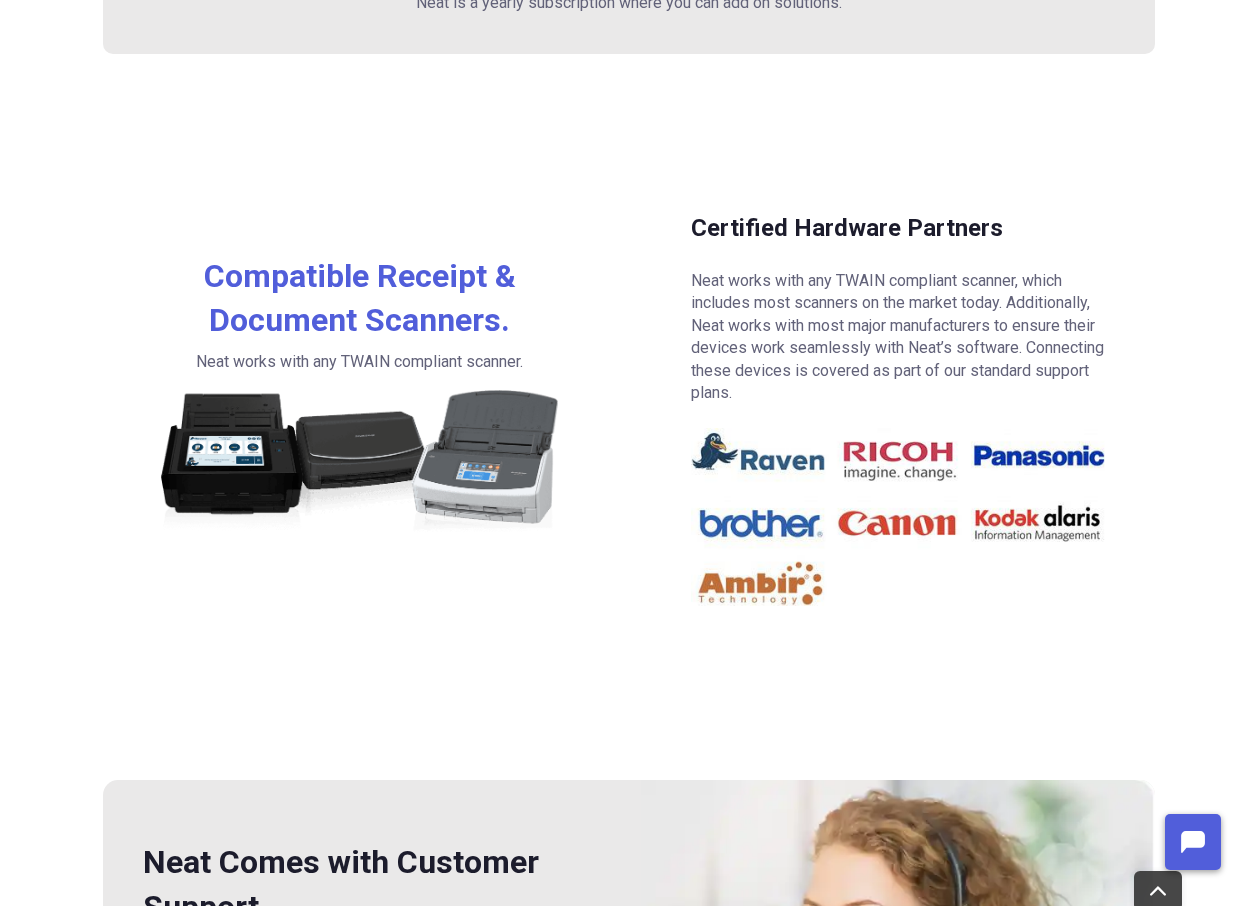 scroll, scrollTop: 5235, scrollLeft: 0, axis: vertical 